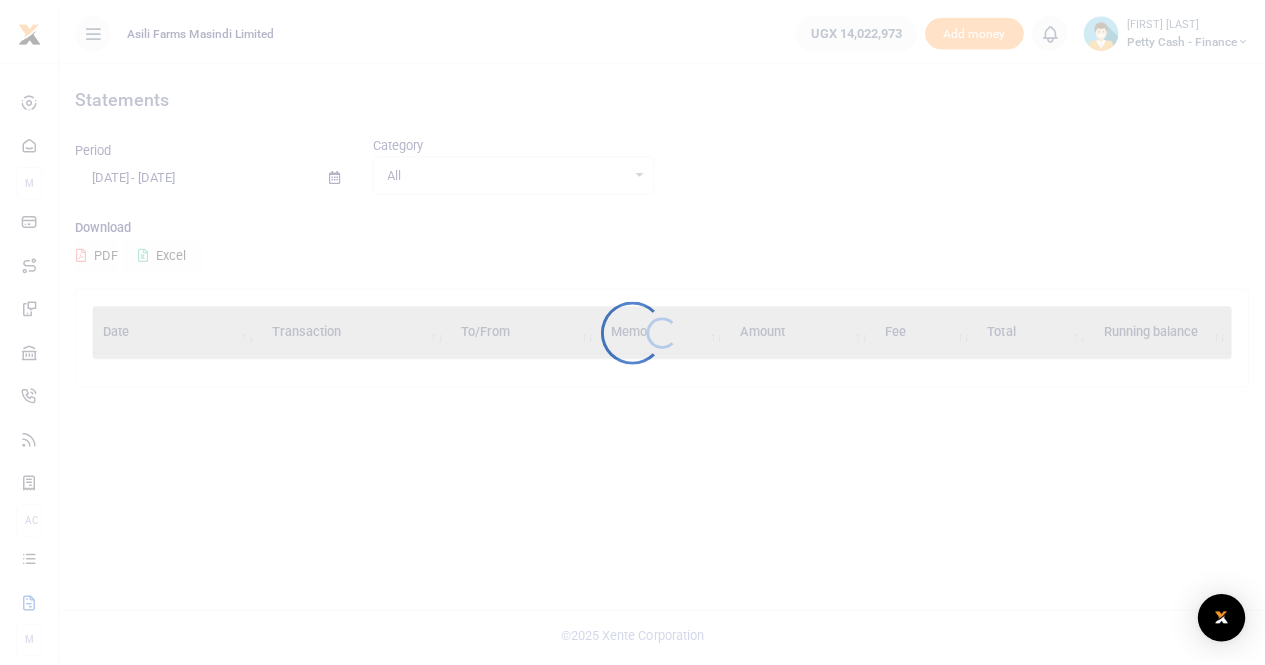 scroll, scrollTop: 0, scrollLeft: 0, axis: both 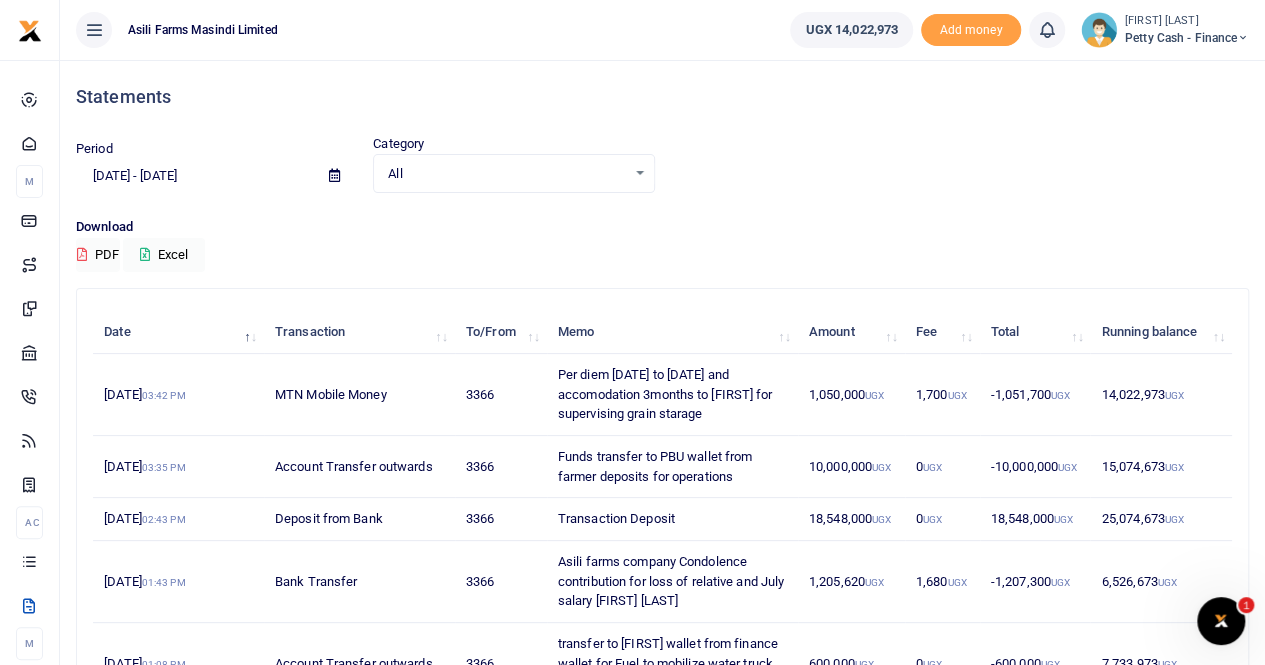 click at bounding box center [334, 176] 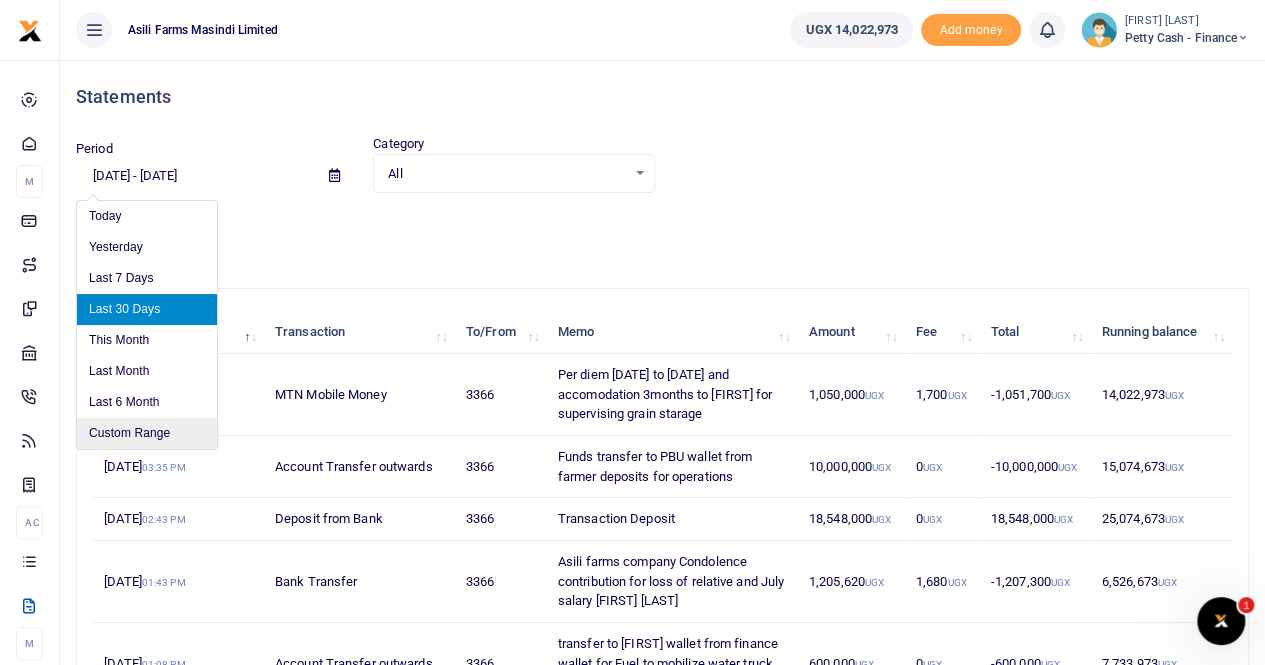 click on "Custom Range" at bounding box center [147, 433] 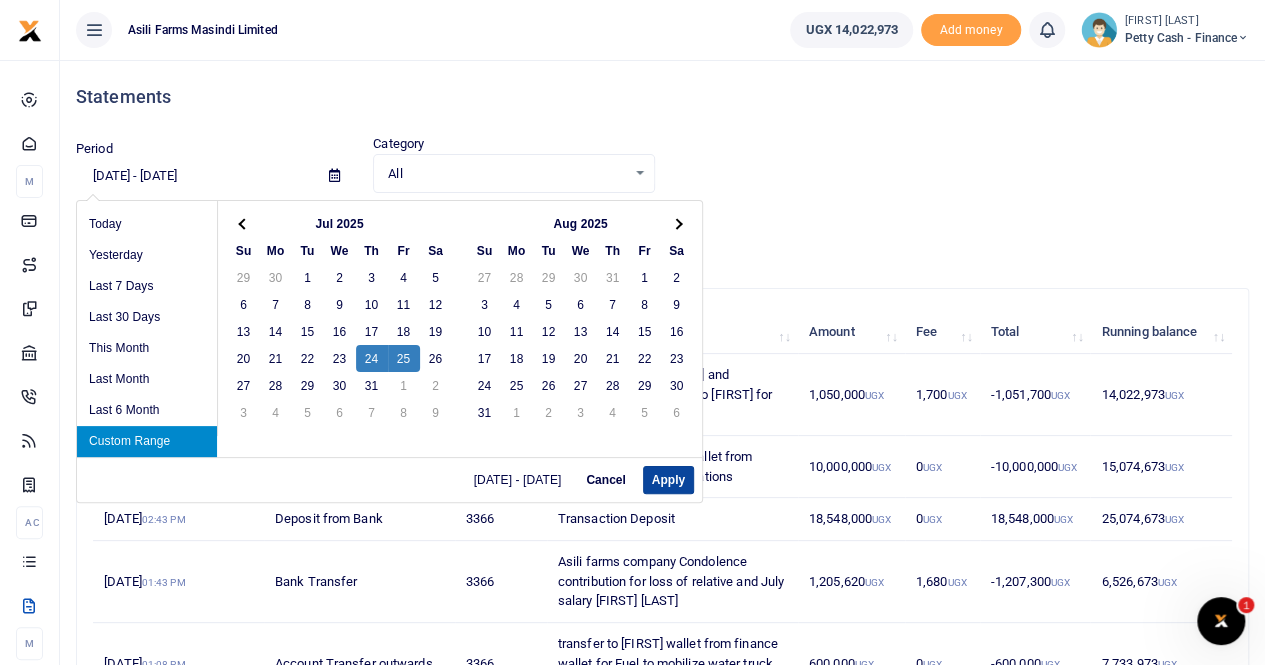 click on "Apply" at bounding box center (668, 480) 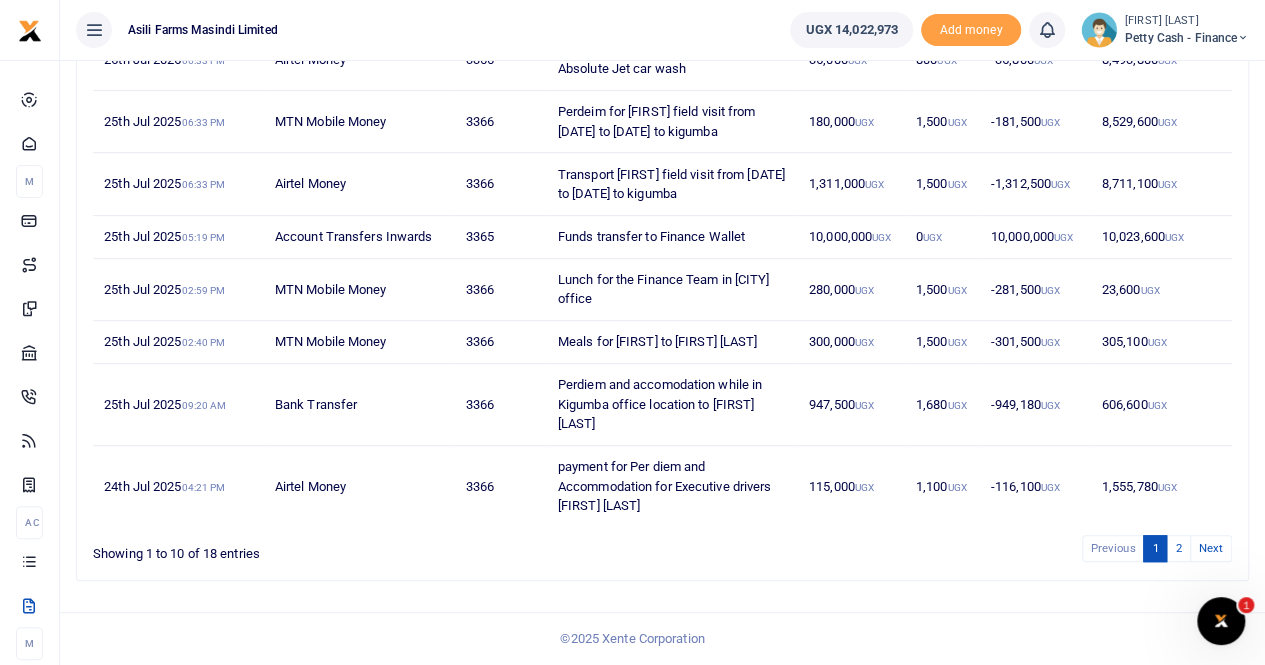 scroll, scrollTop: 482, scrollLeft: 0, axis: vertical 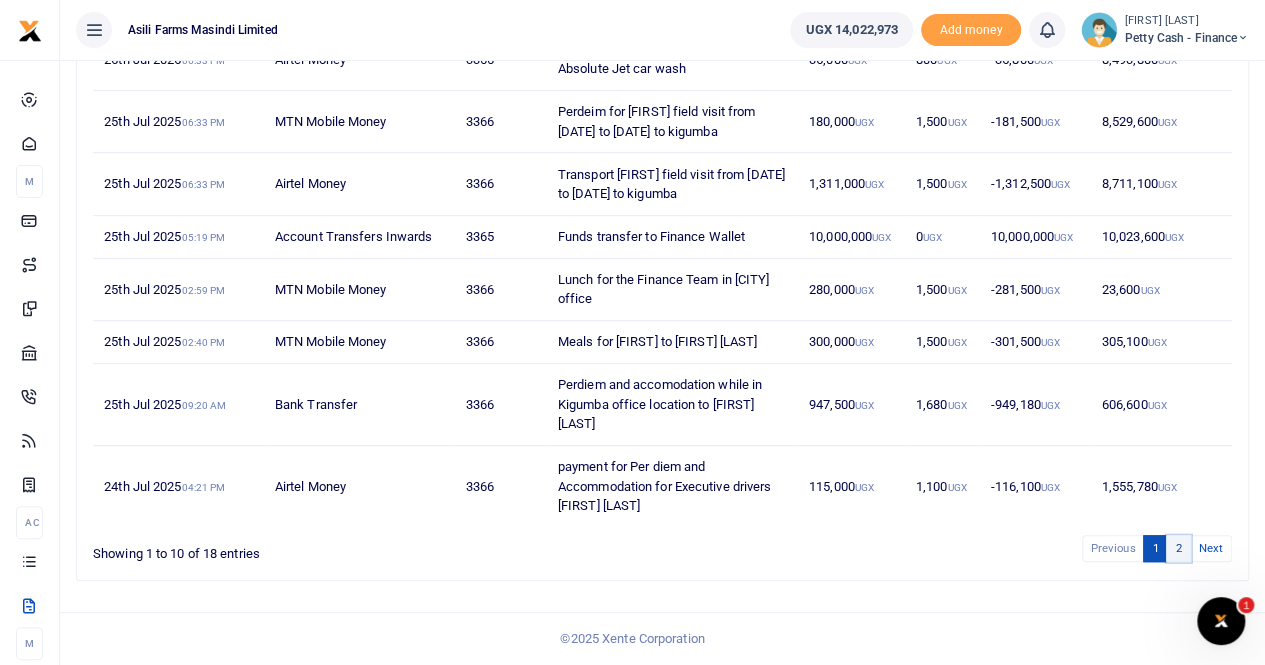 click on "2" at bounding box center [1178, 548] 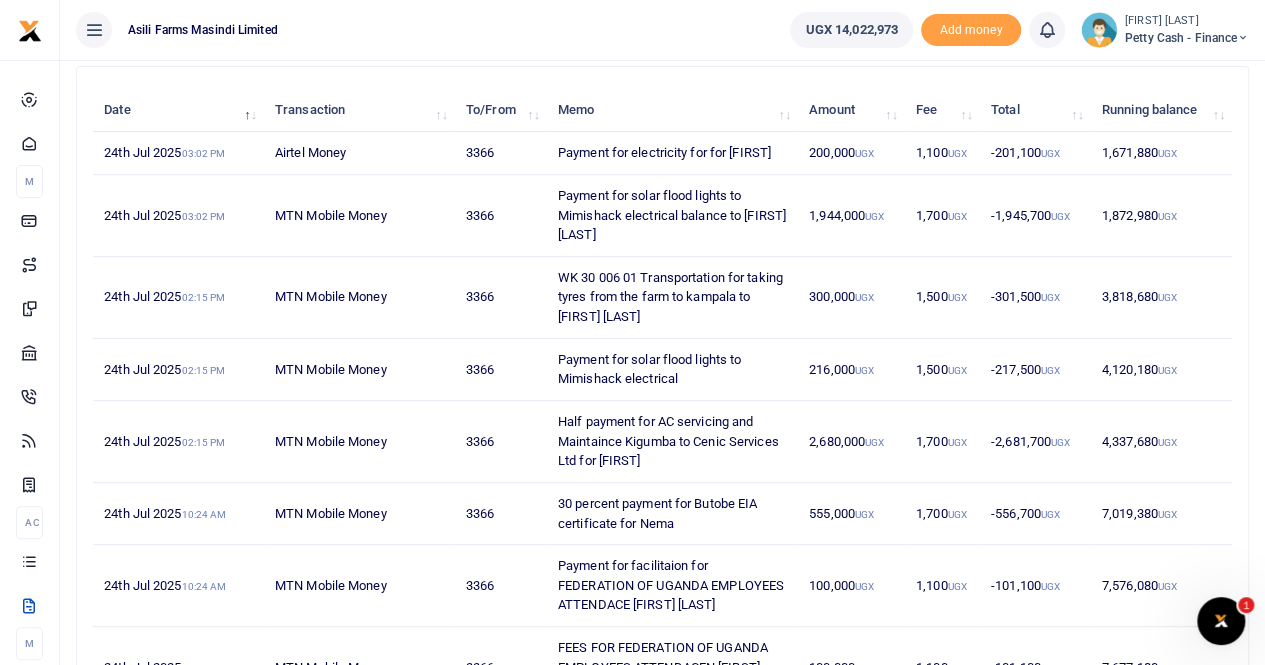 scroll, scrollTop: 217, scrollLeft: 0, axis: vertical 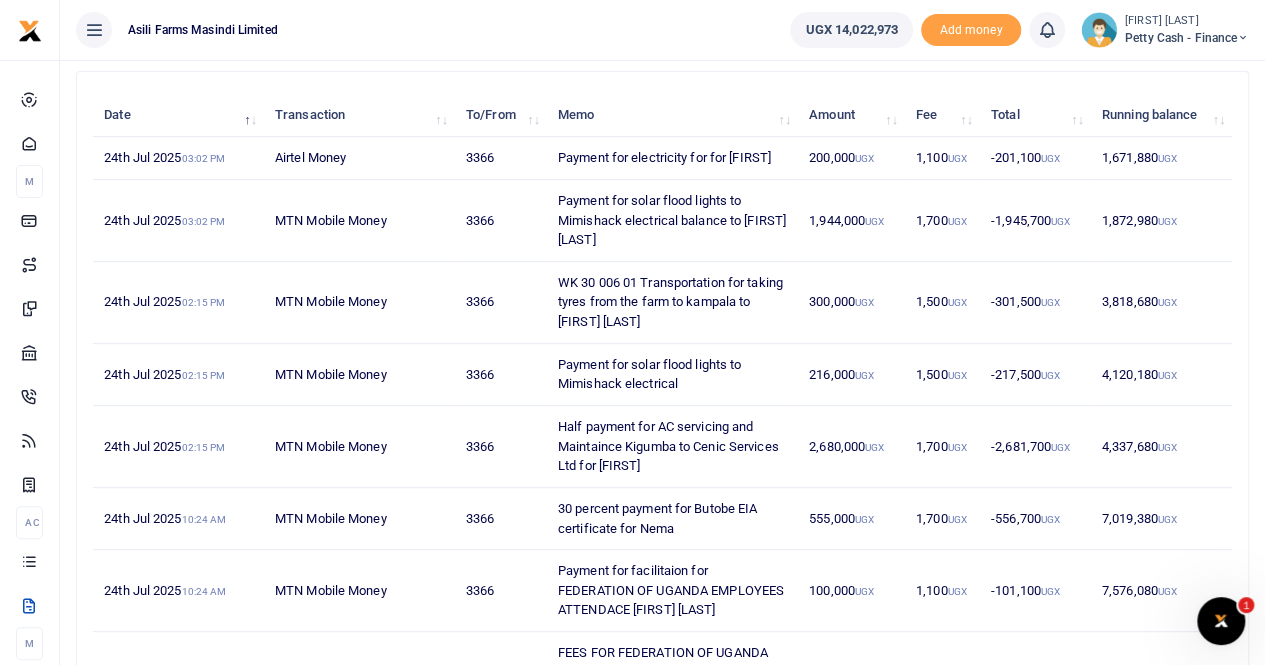 click on "1,872,980 UGX" at bounding box center [1161, 221] 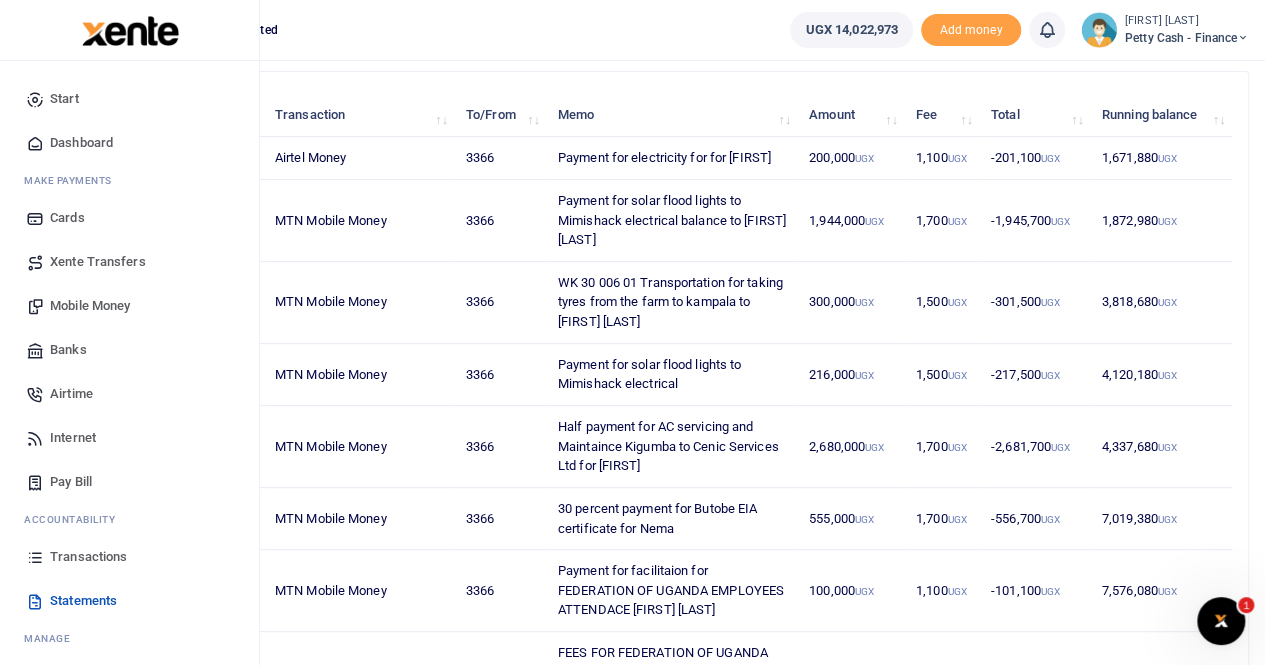 click on "Transactions" at bounding box center (88, 557) 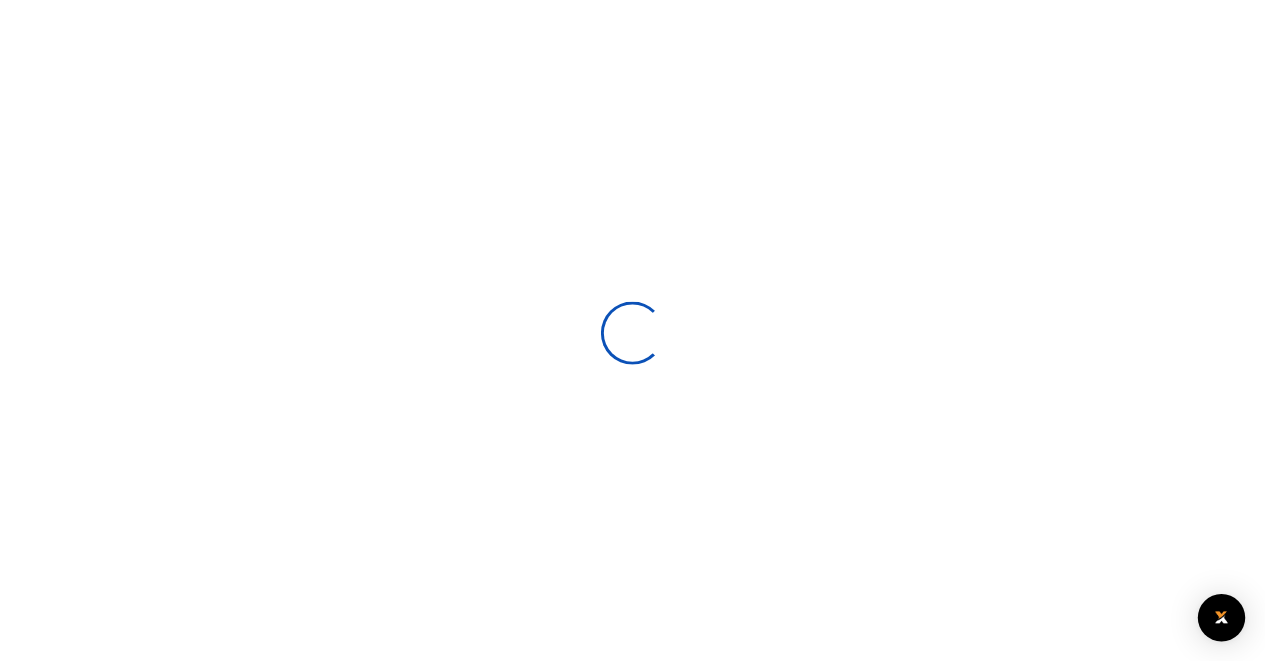 scroll, scrollTop: 0, scrollLeft: 0, axis: both 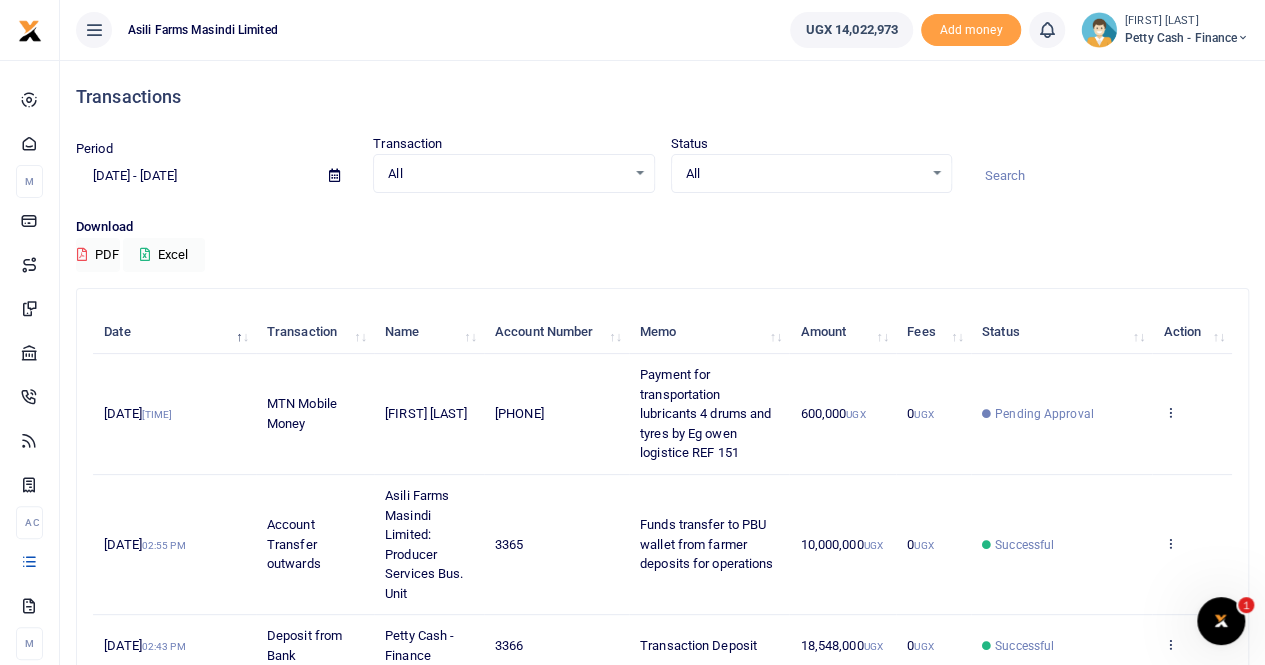 click at bounding box center [334, 175] 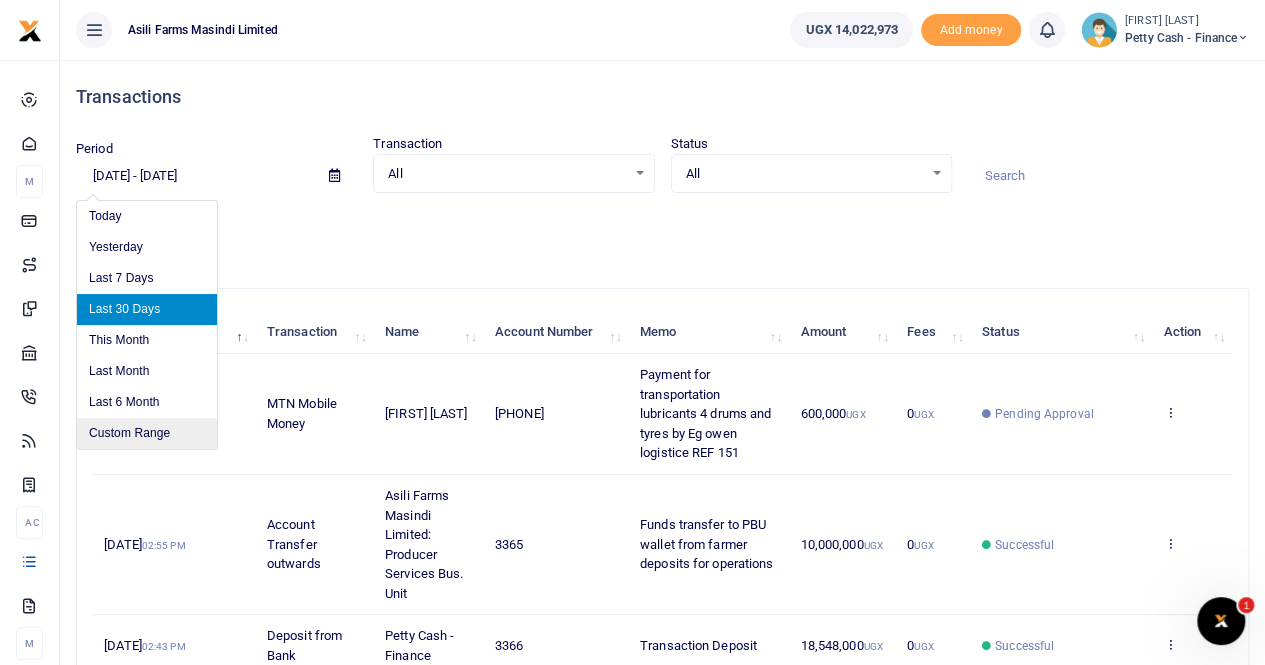 click on "Custom Range" at bounding box center (147, 433) 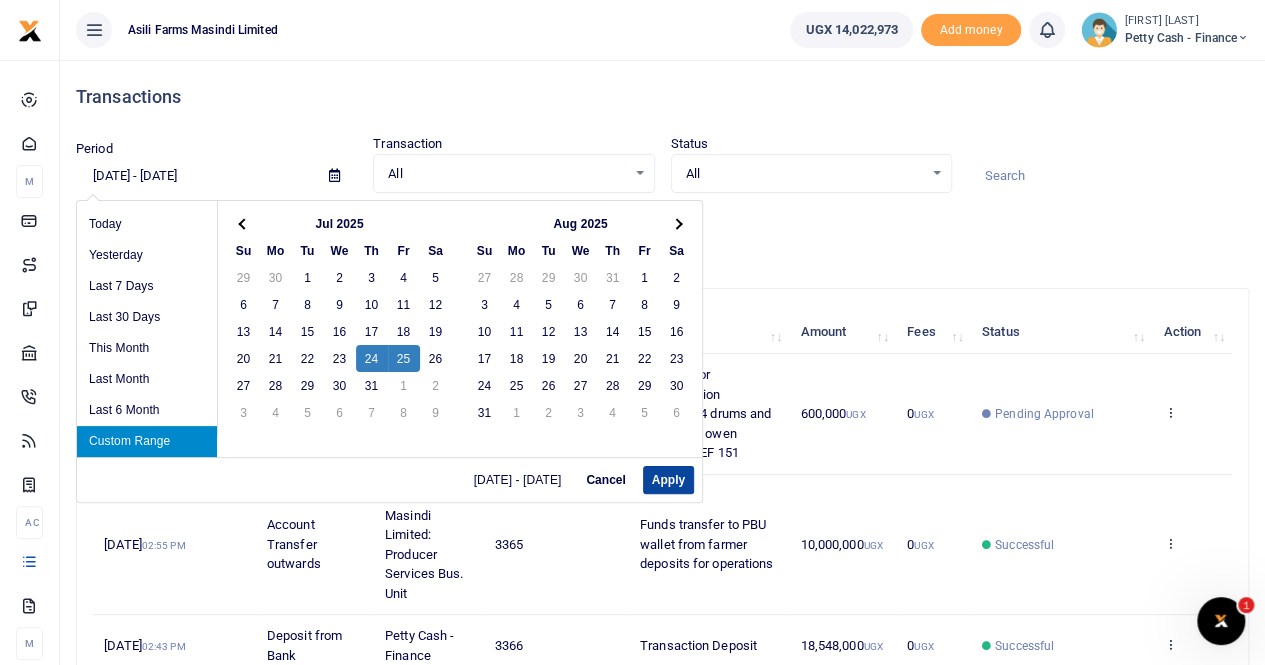 click on "Apply" at bounding box center [668, 480] 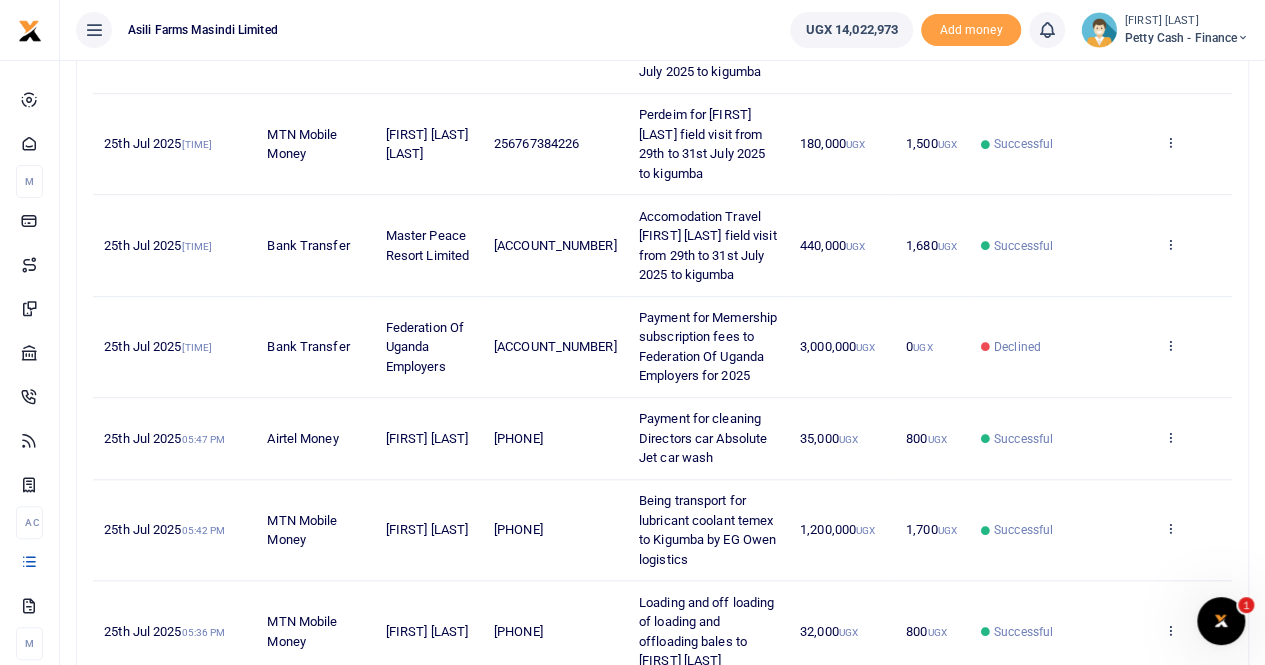 scroll, scrollTop: 794, scrollLeft: 0, axis: vertical 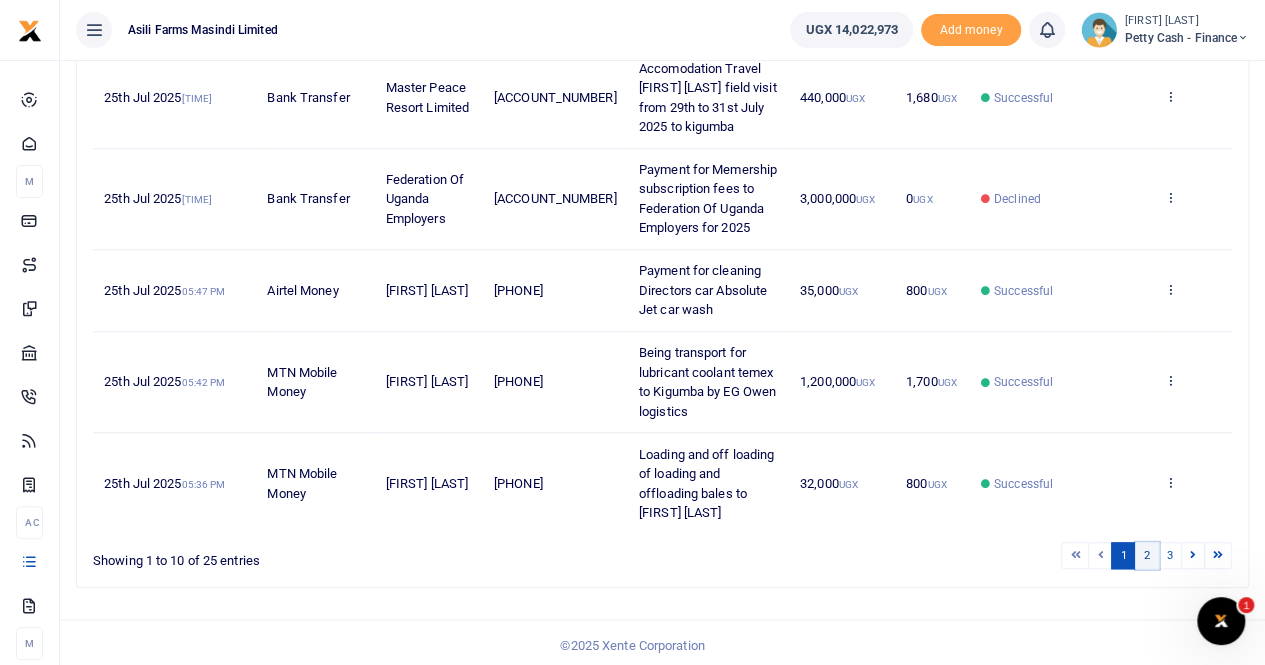 click on "2" at bounding box center [1147, 555] 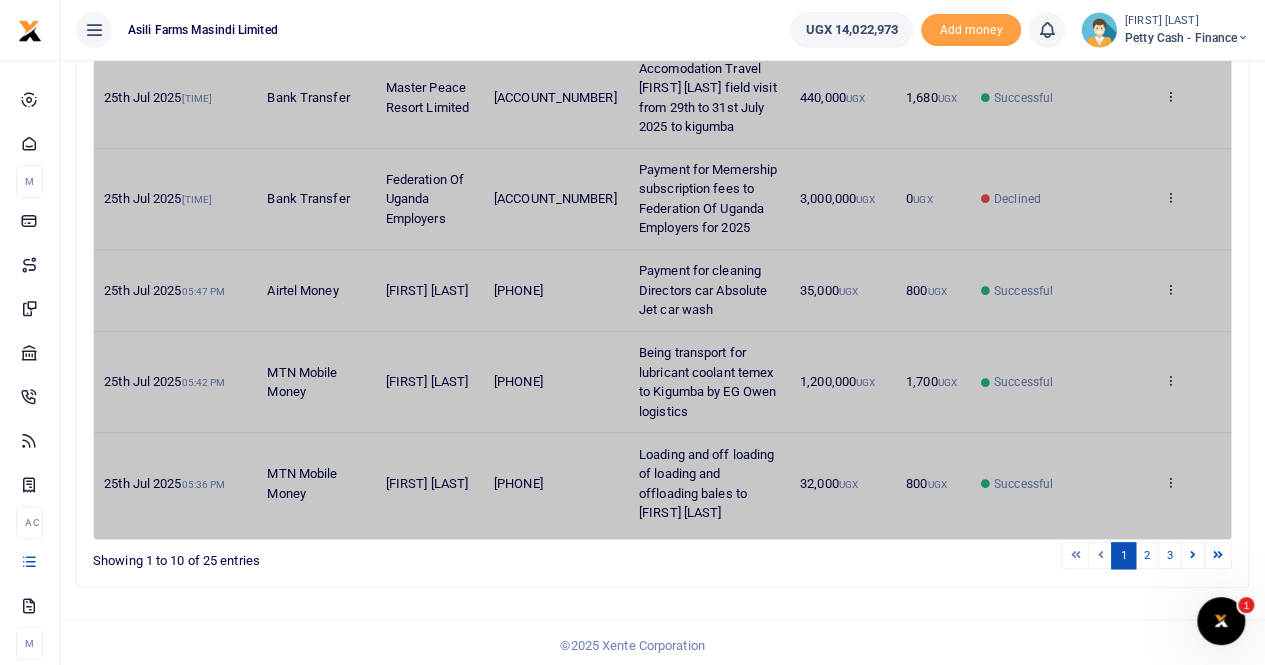 scroll, scrollTop: 697, scrollLeft: 0, axis: vertical 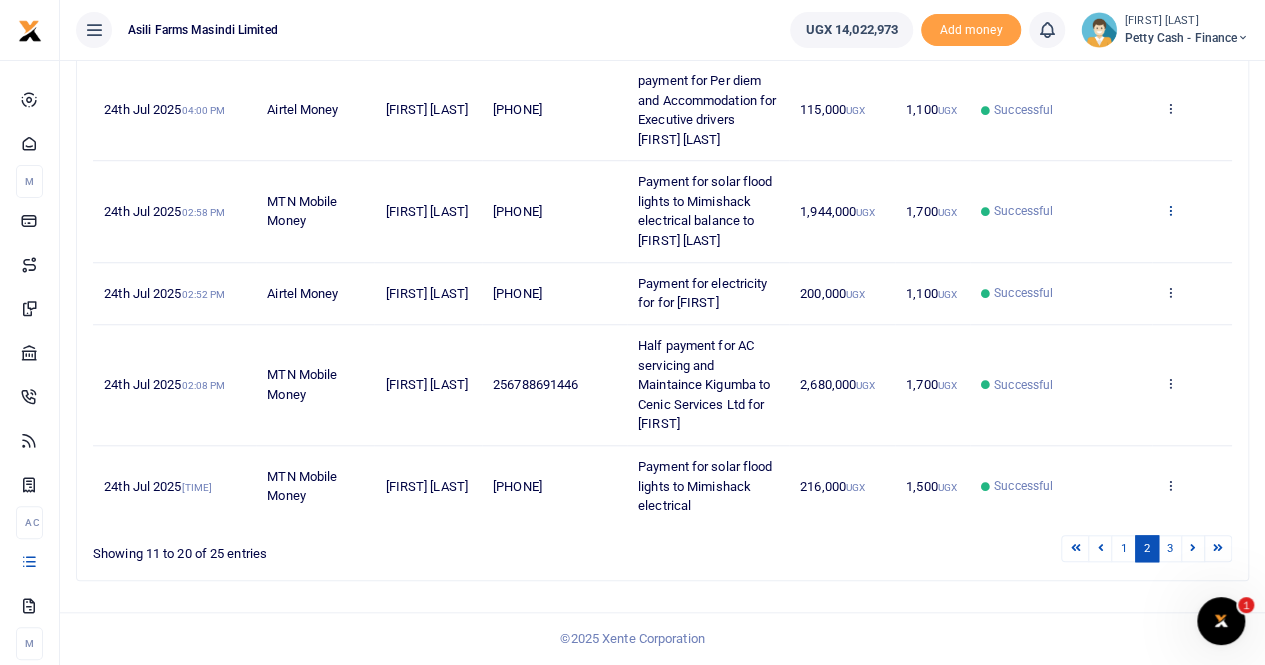 click at bounding box center (1169, 210) 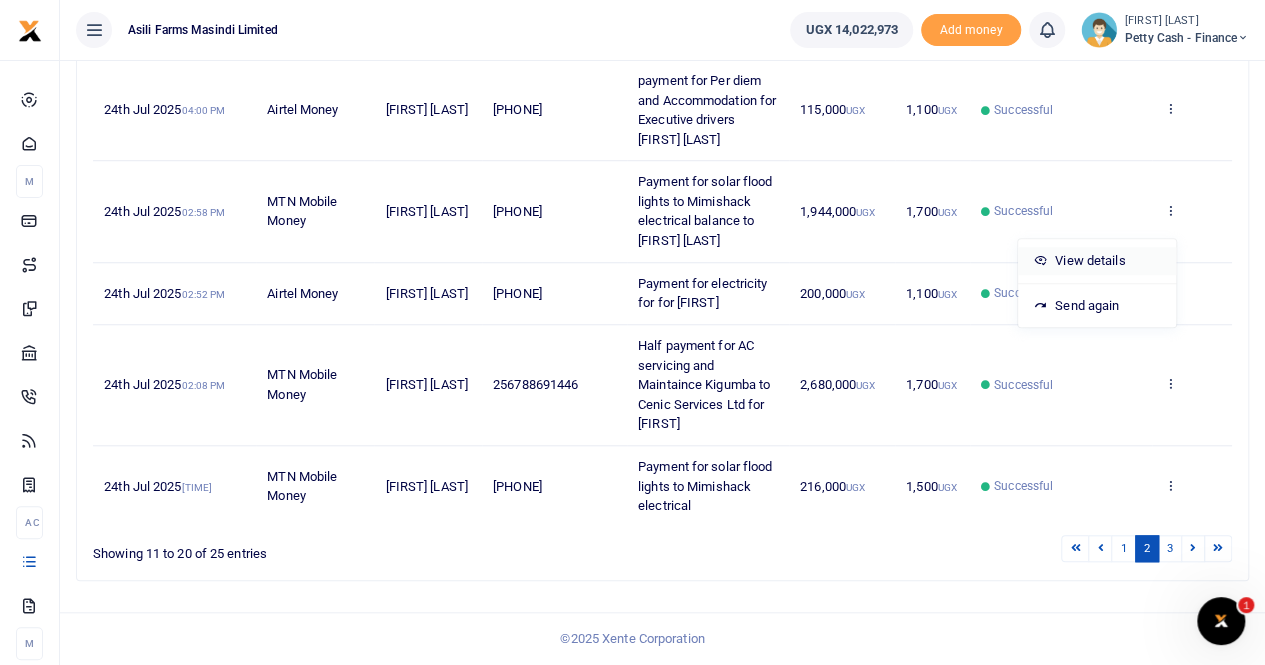 click on "View details" at bounding box center (1097, 261) 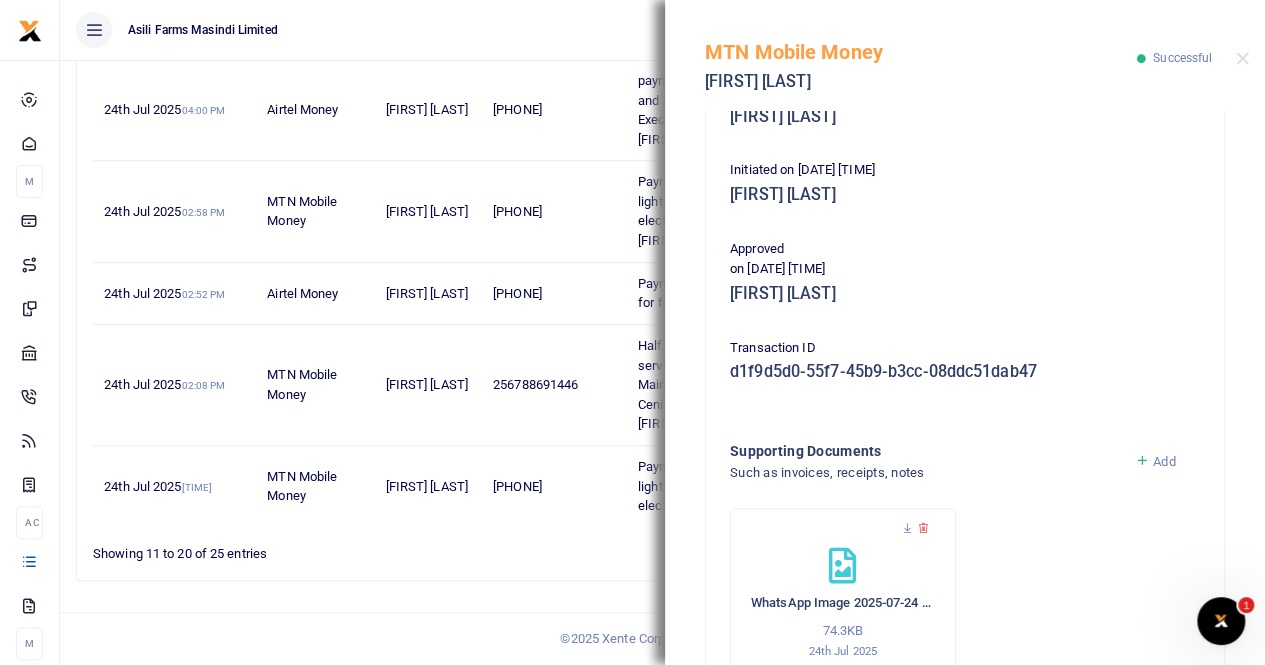 scroll, scrollTop: 501, scrollLeft: 0, axis: vertical 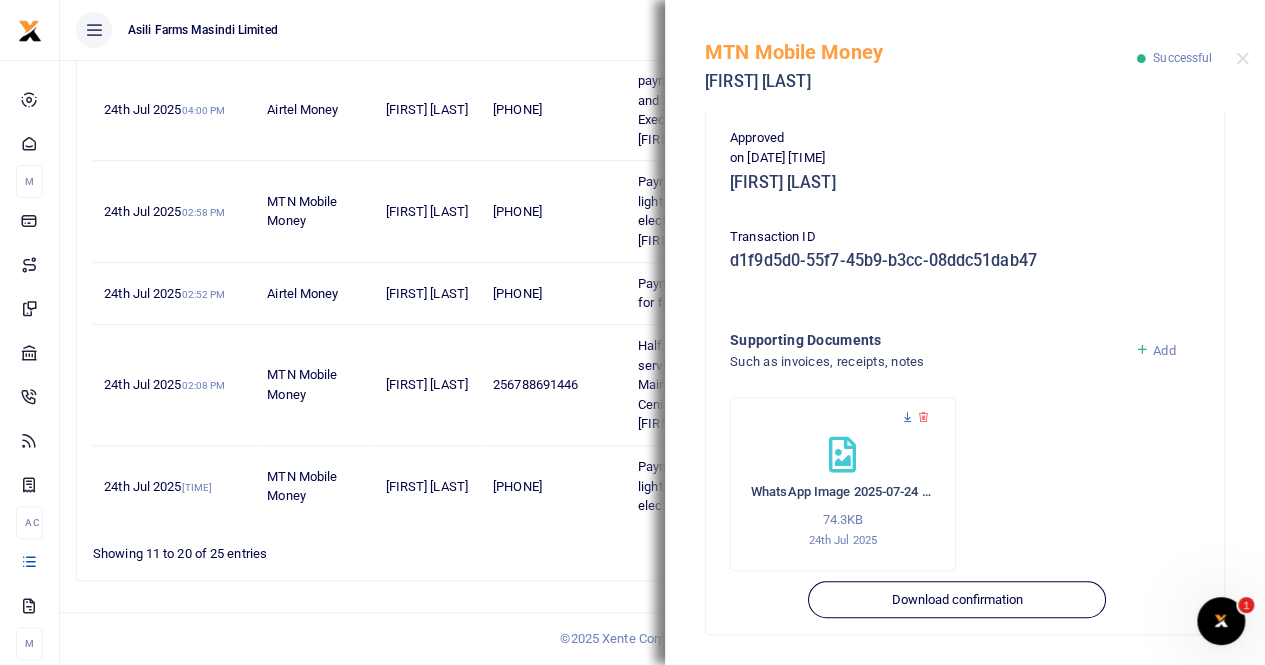 click at bounding box center [907, 417] 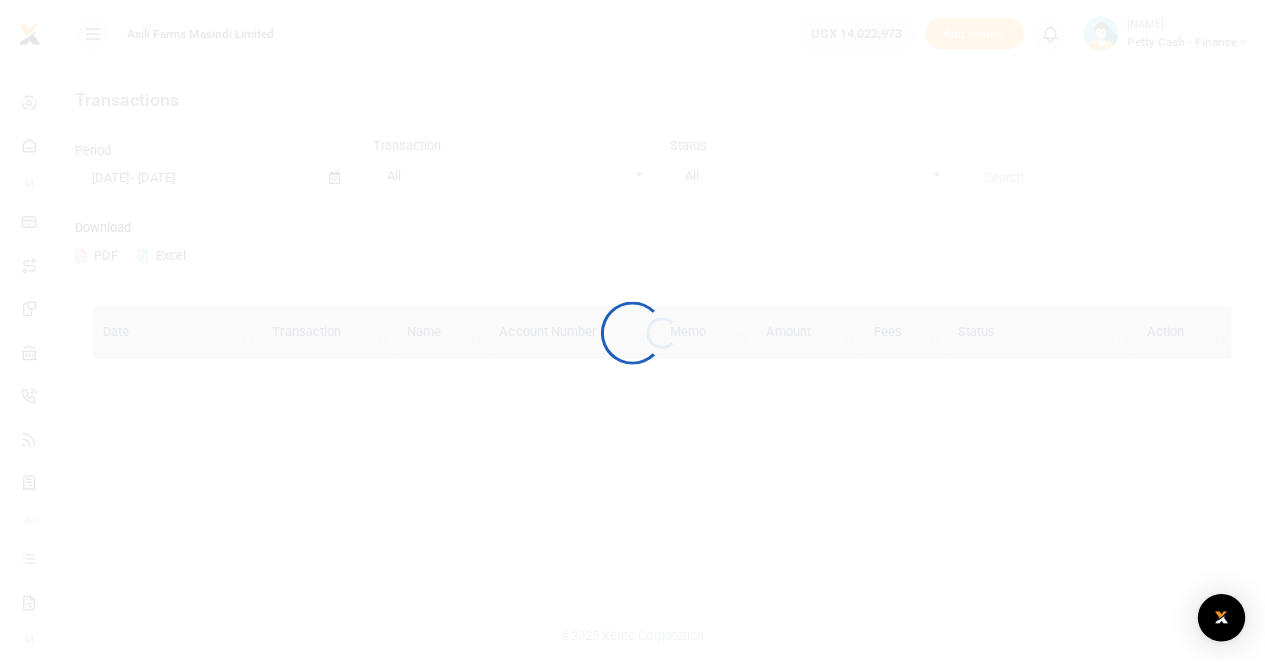 scroll, scrollTop: 0, scrollLeft: 0, axis: both 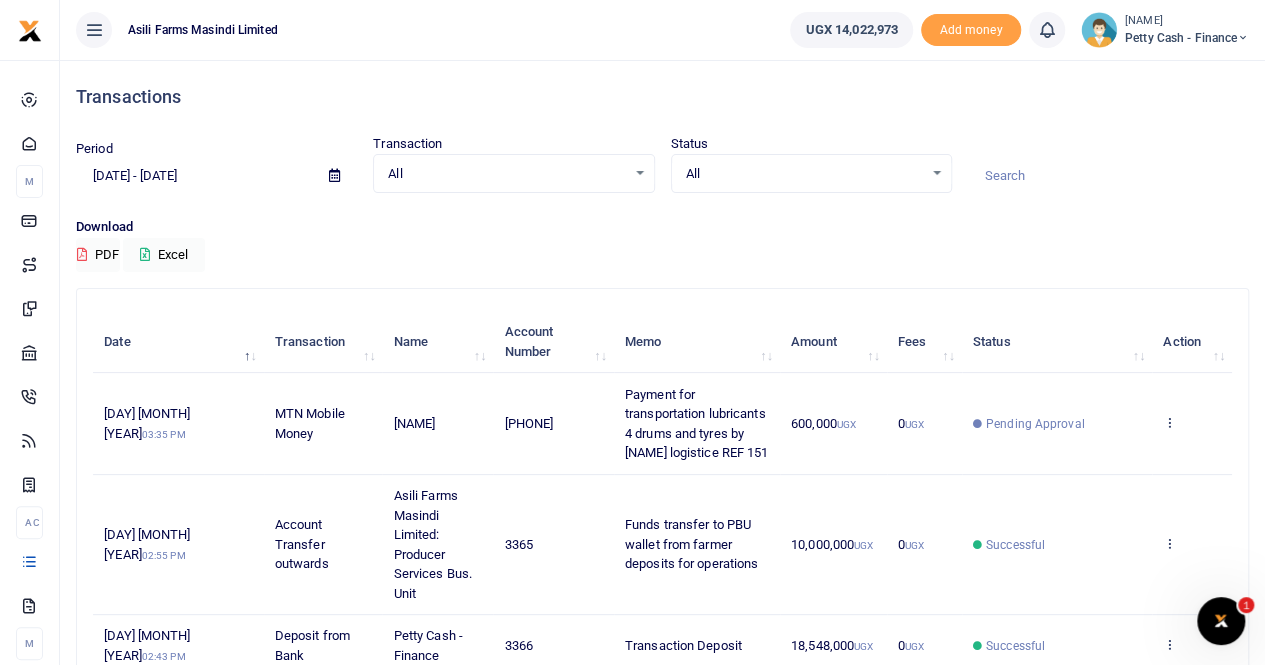 click at bounding box center (334, 175) 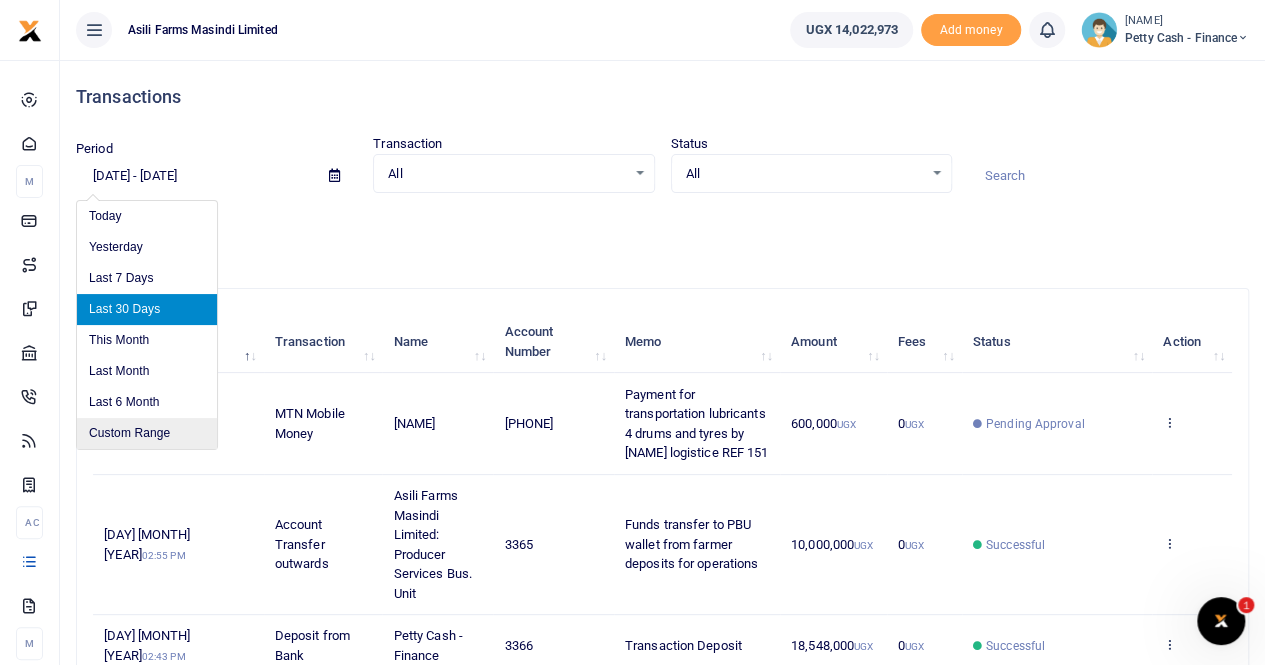 click on "Custom Range" at bounding box center [147, 433] 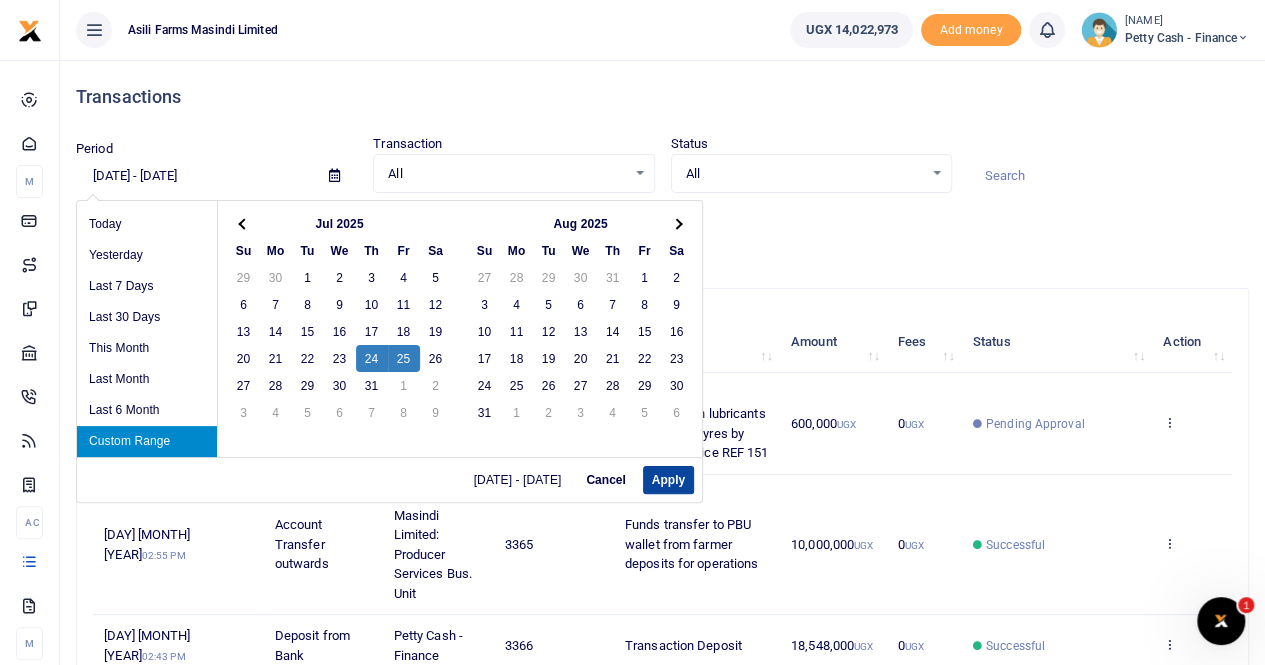 click on "Apply" at bounding box center (668, 480) 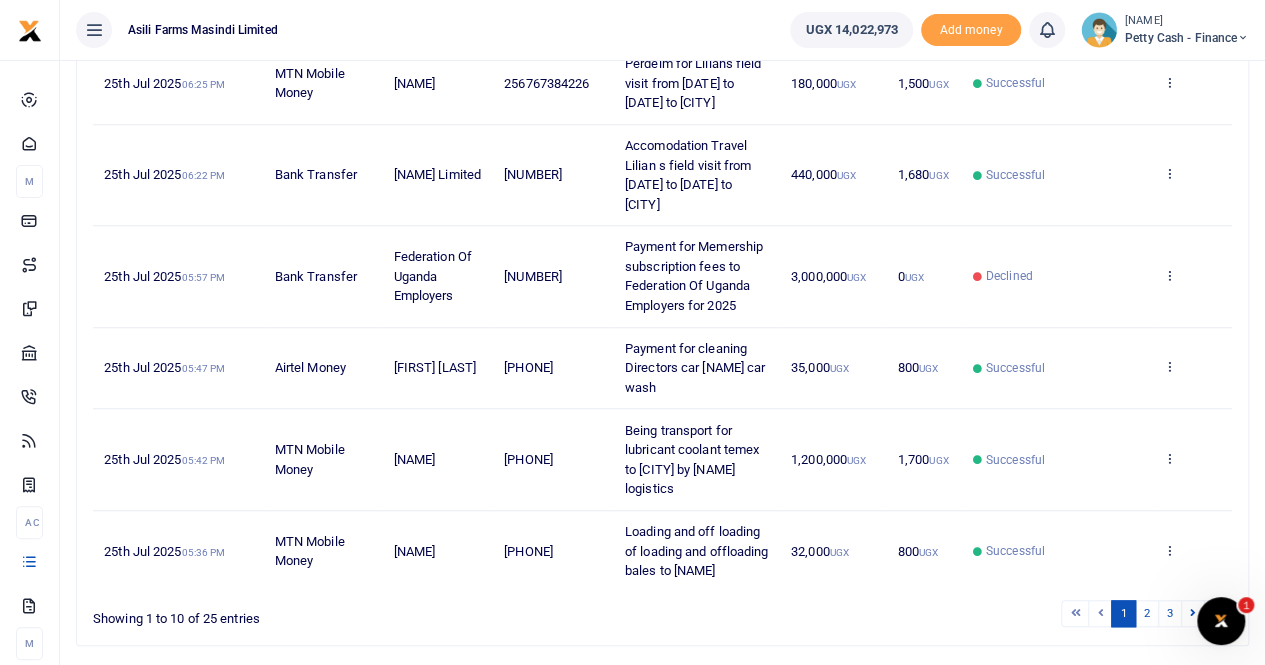 scroll, scrollTop: 794, scrollLeft: 0, axis: vertical 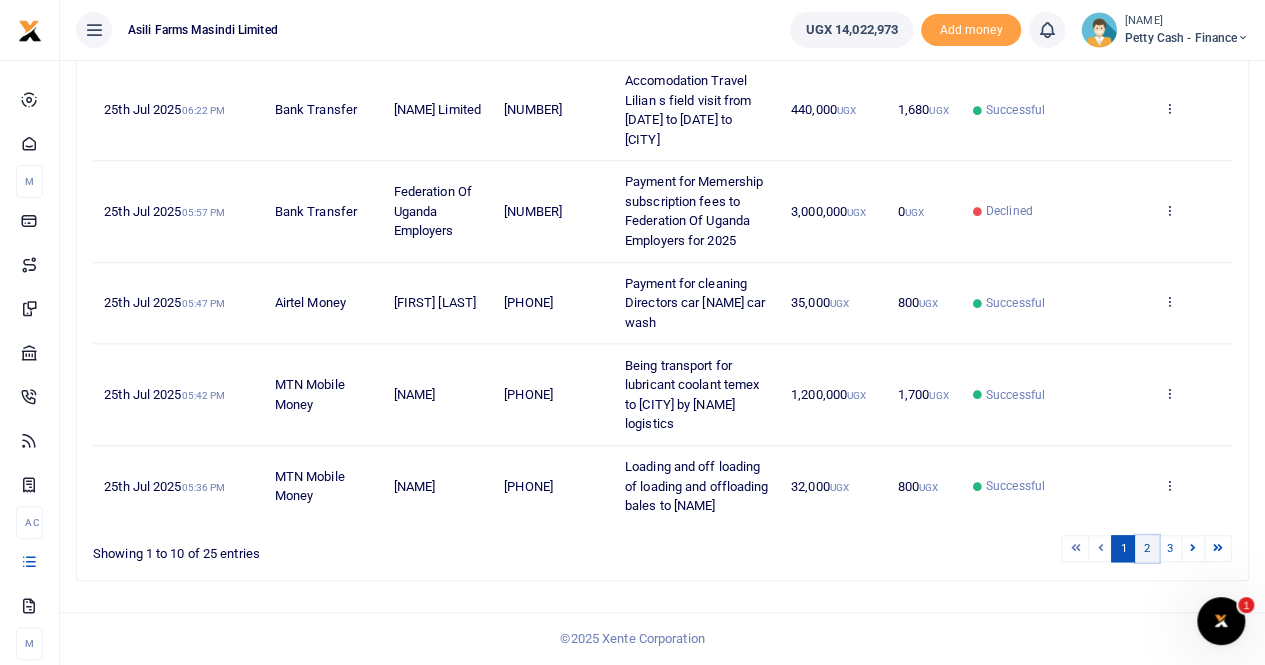 click on "2" at bounding box center [1147, 548] 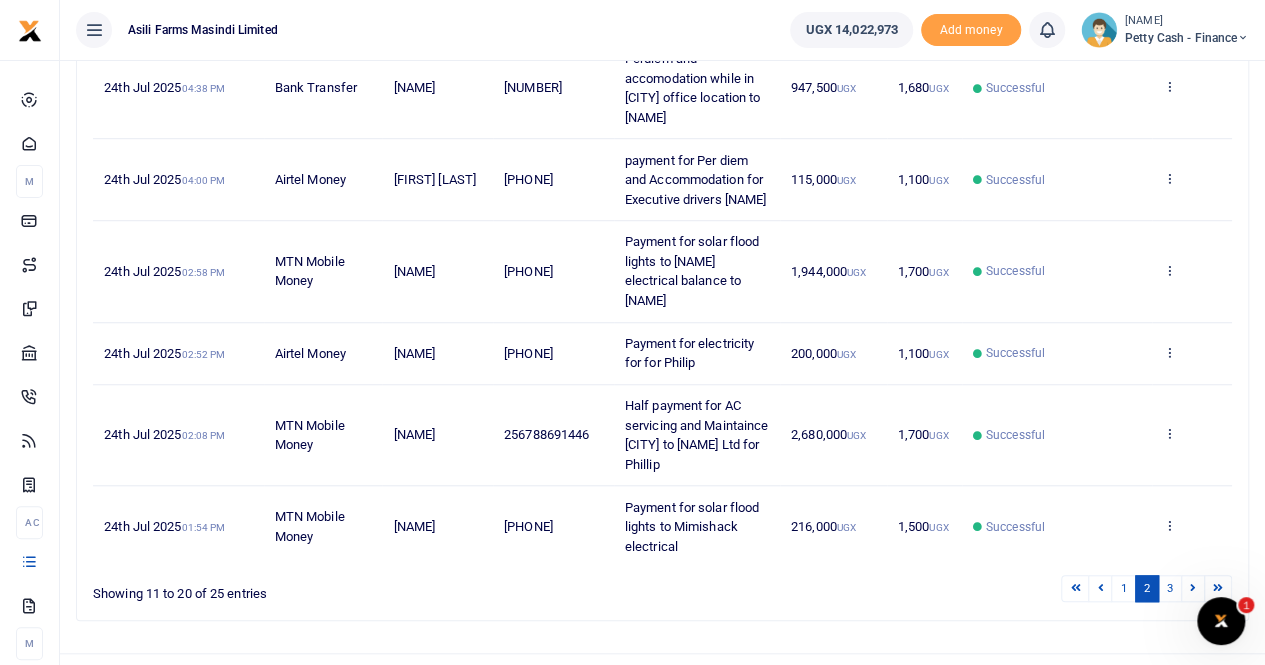scroll, scrollTop: 697, scrollLeft: 0, axis: vertical 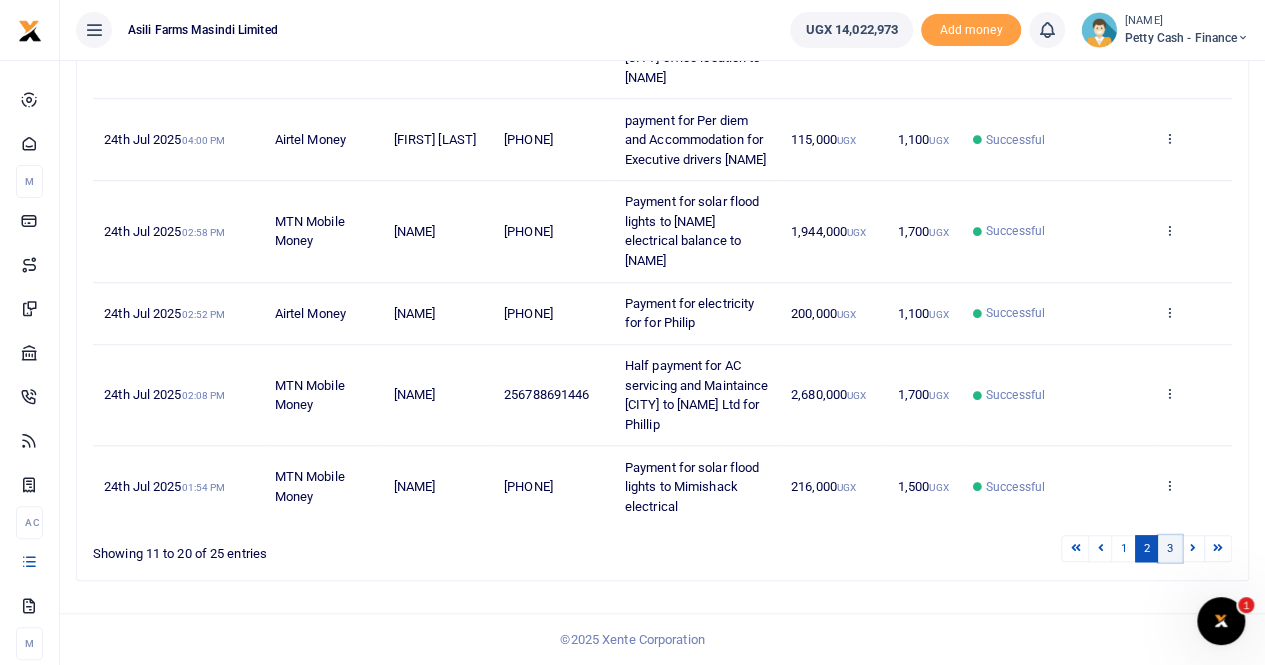 click on "3" at bounding box center (1170, 548) 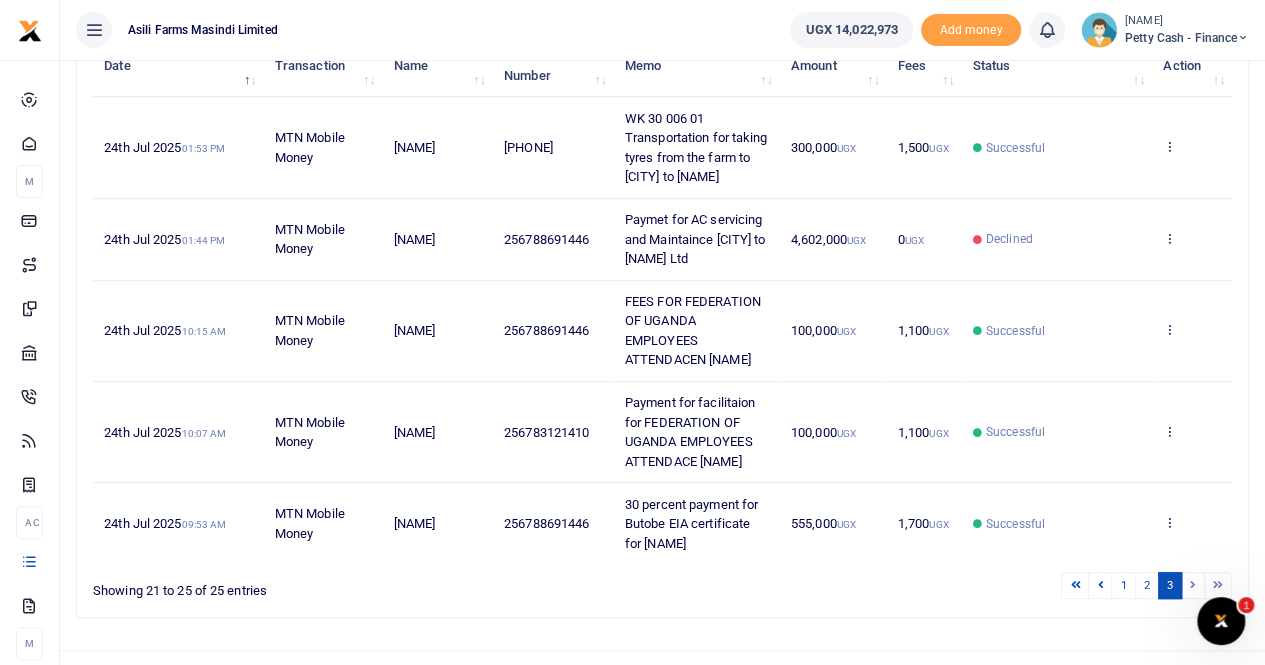 scroll, scrollTop: 387, scrollLeft: 0, axis: vertical 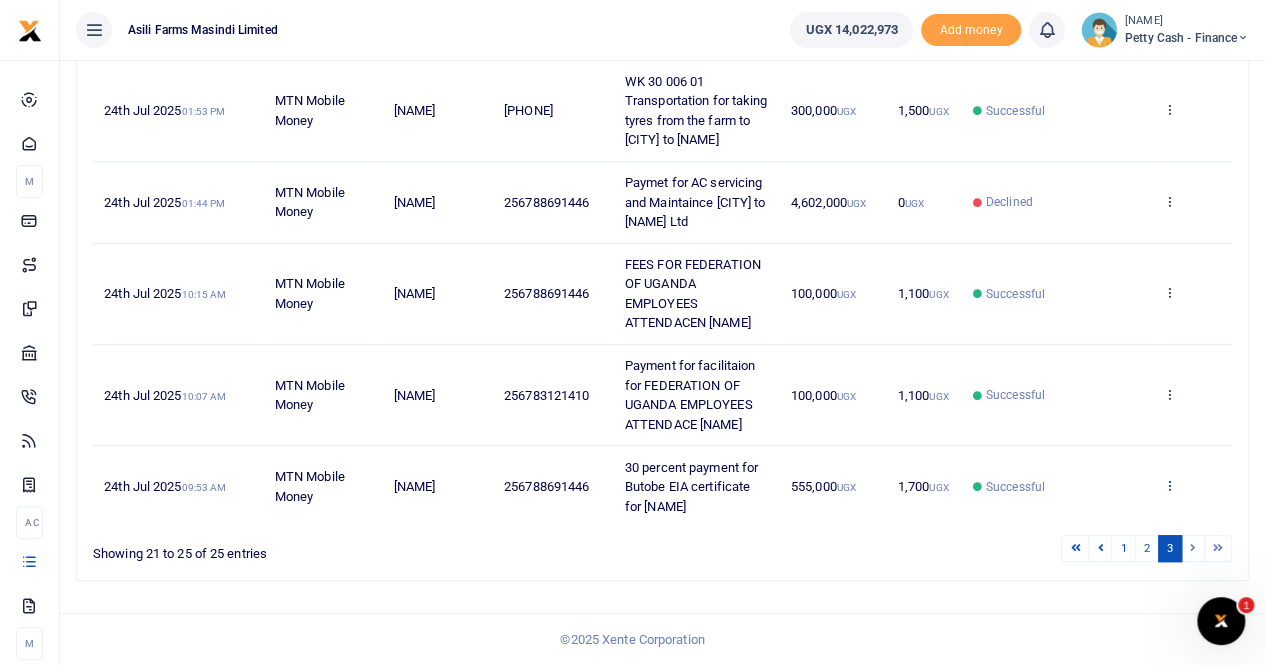 click at bounding box center (1169, 485) 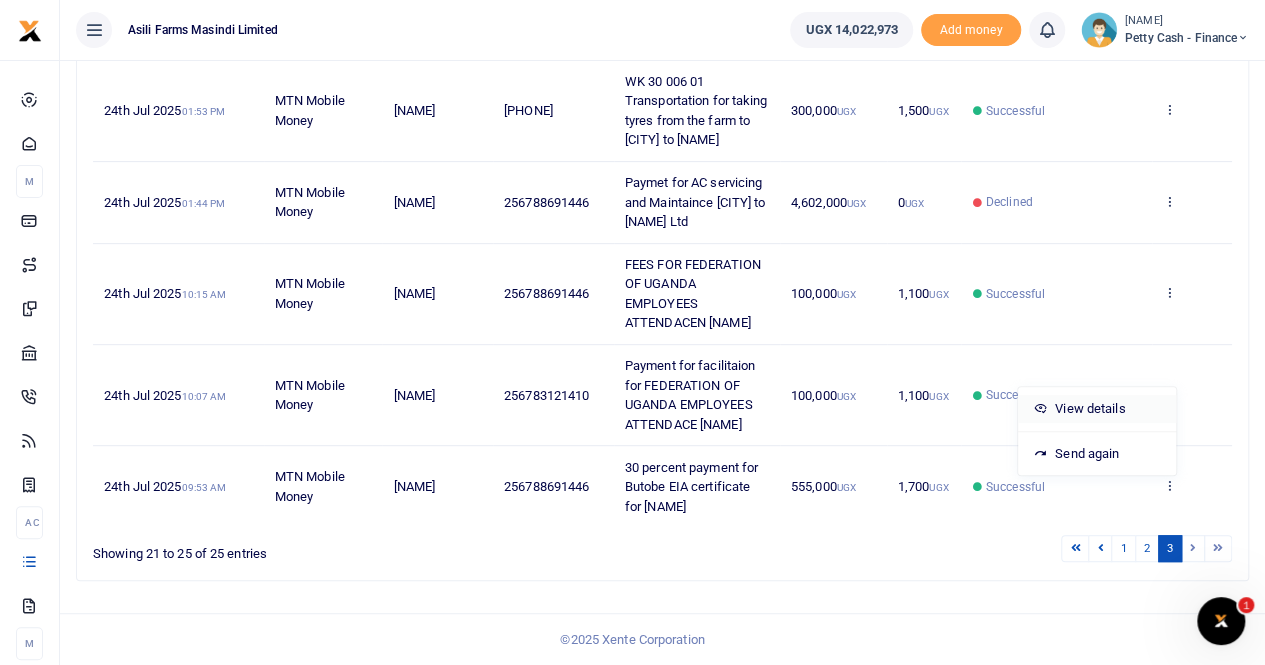 click on "View details" at bounding box center [1097, 409] 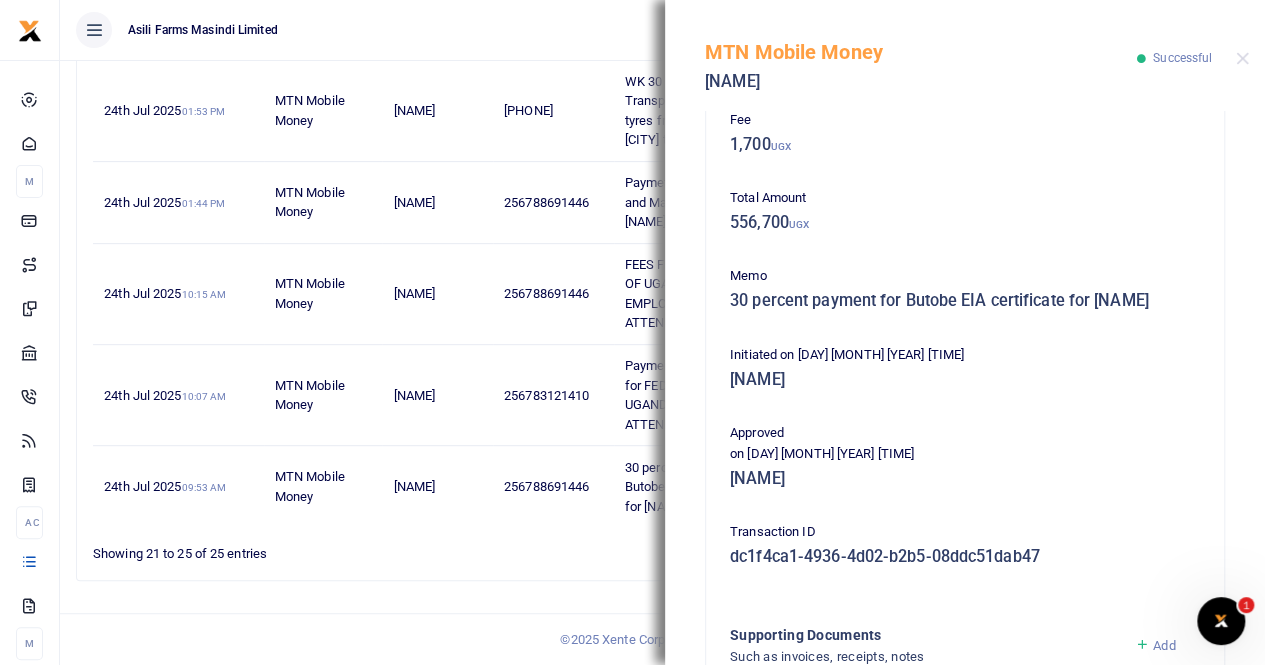 scroll, scrollTop: 482, scrollLeft: 0, axis: vertical 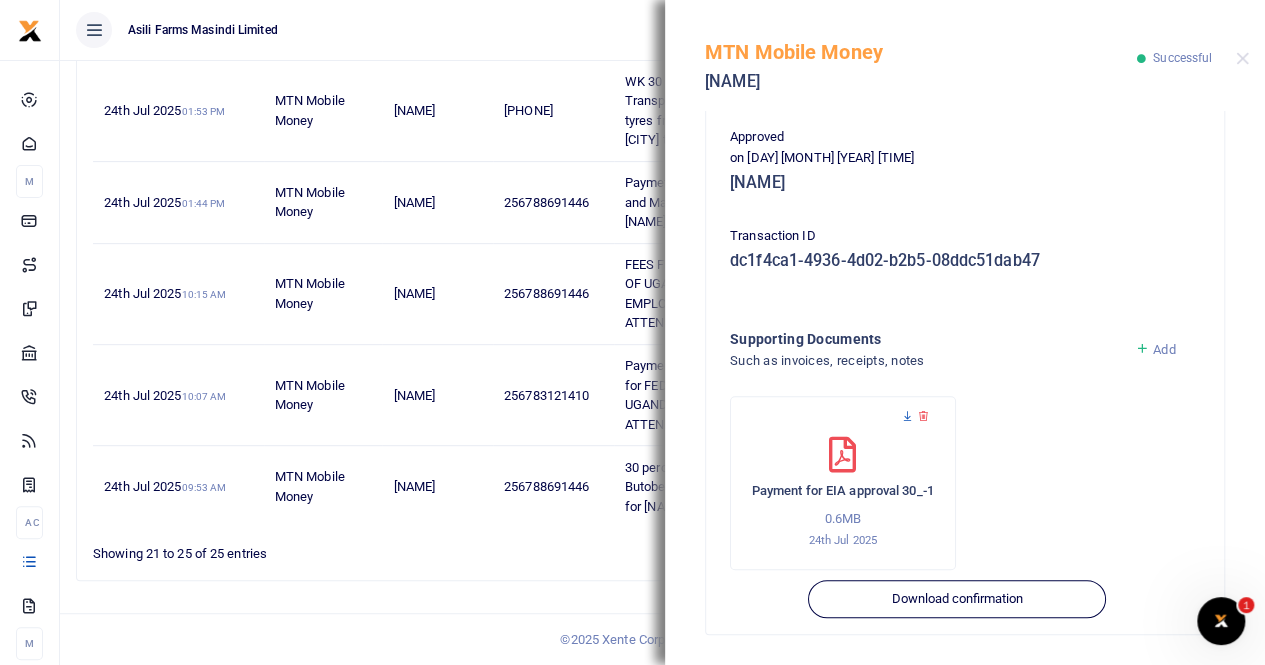 click at bounding box center [907, 416] 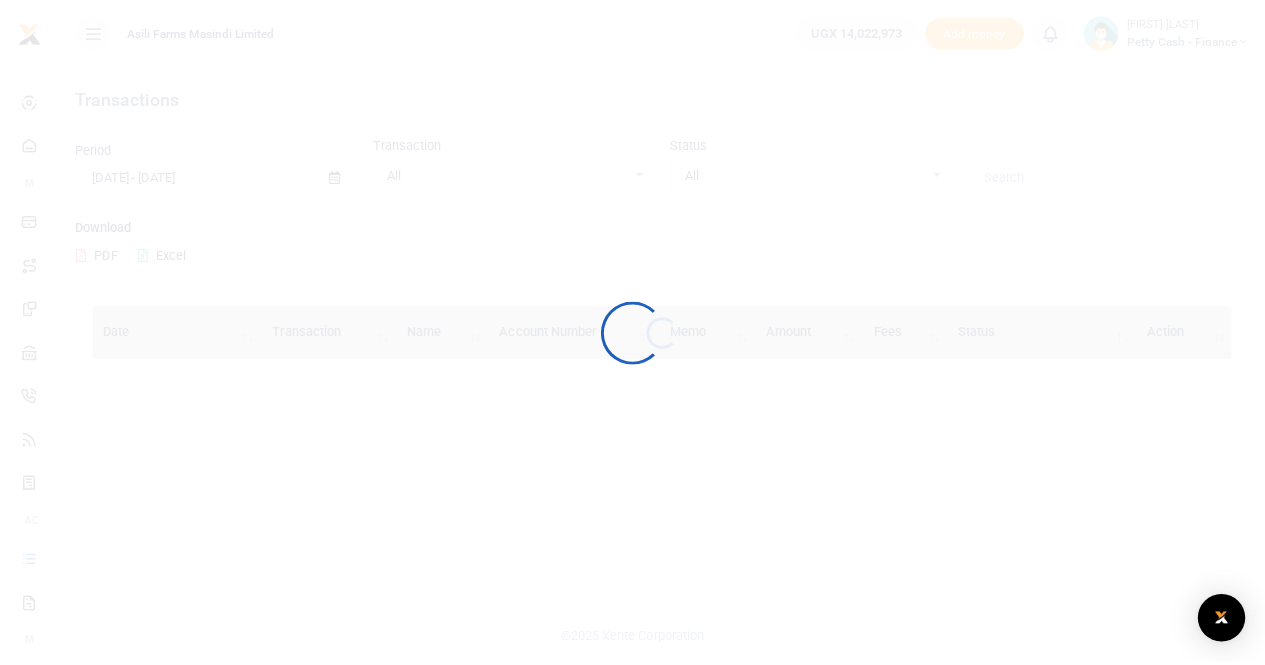 scroll, scrollTop: 0, scrollLeft: 0, axis: both 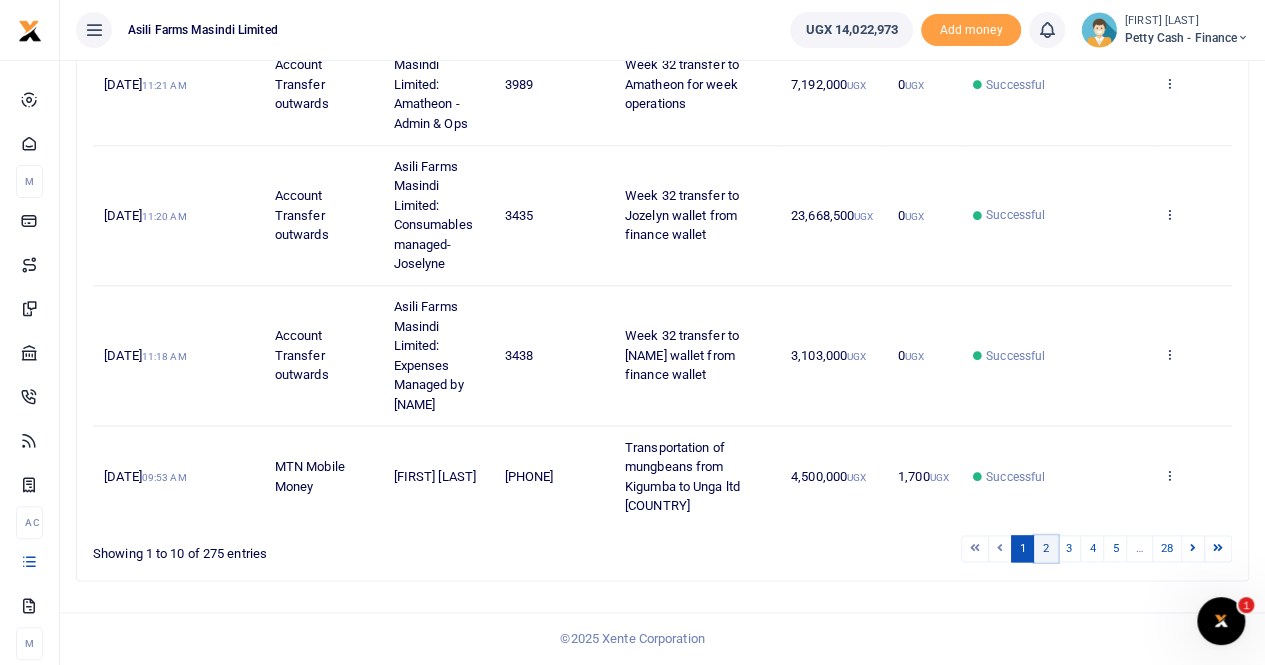 click on "2" at bounding box center (1046, 548) 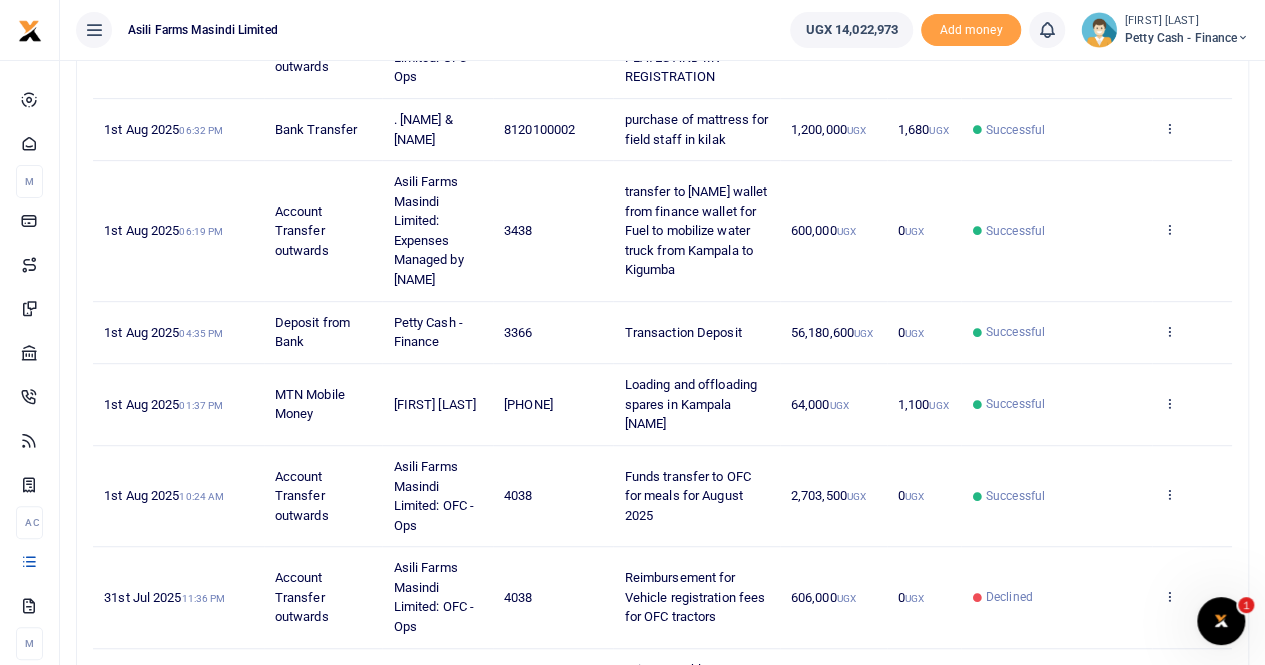 scroll, scrollTop: 375, scrollLeft: 0, axis: vertical 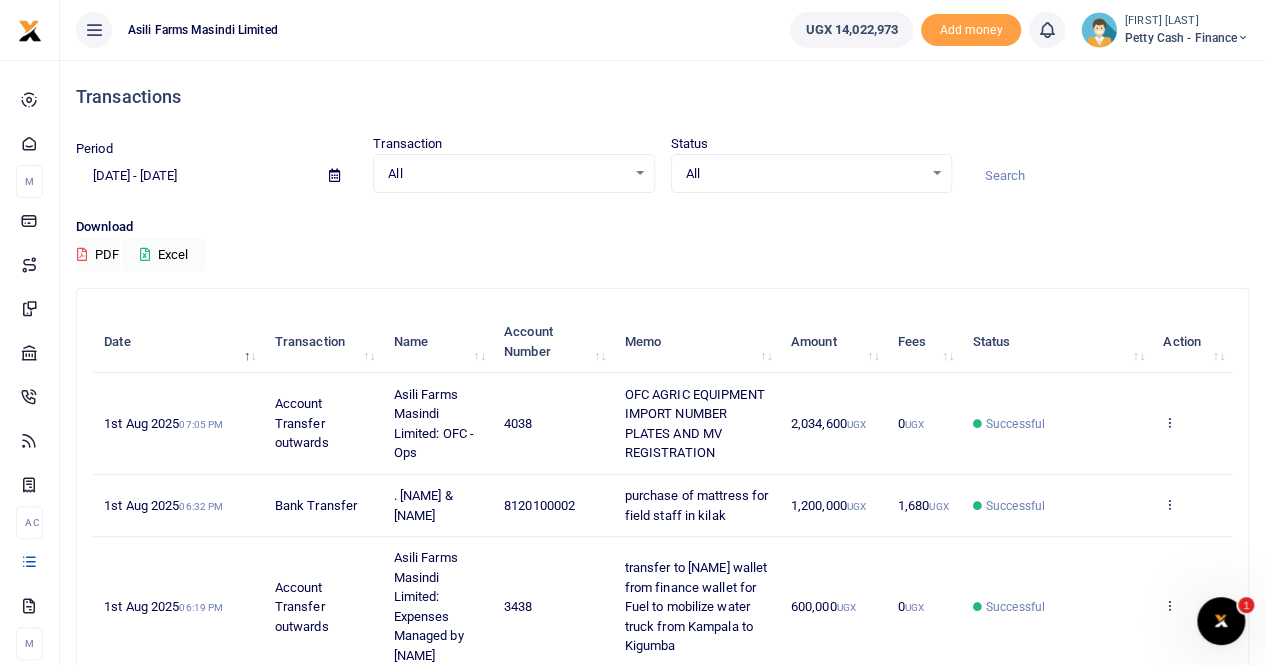click at bounding box center [334, 175] 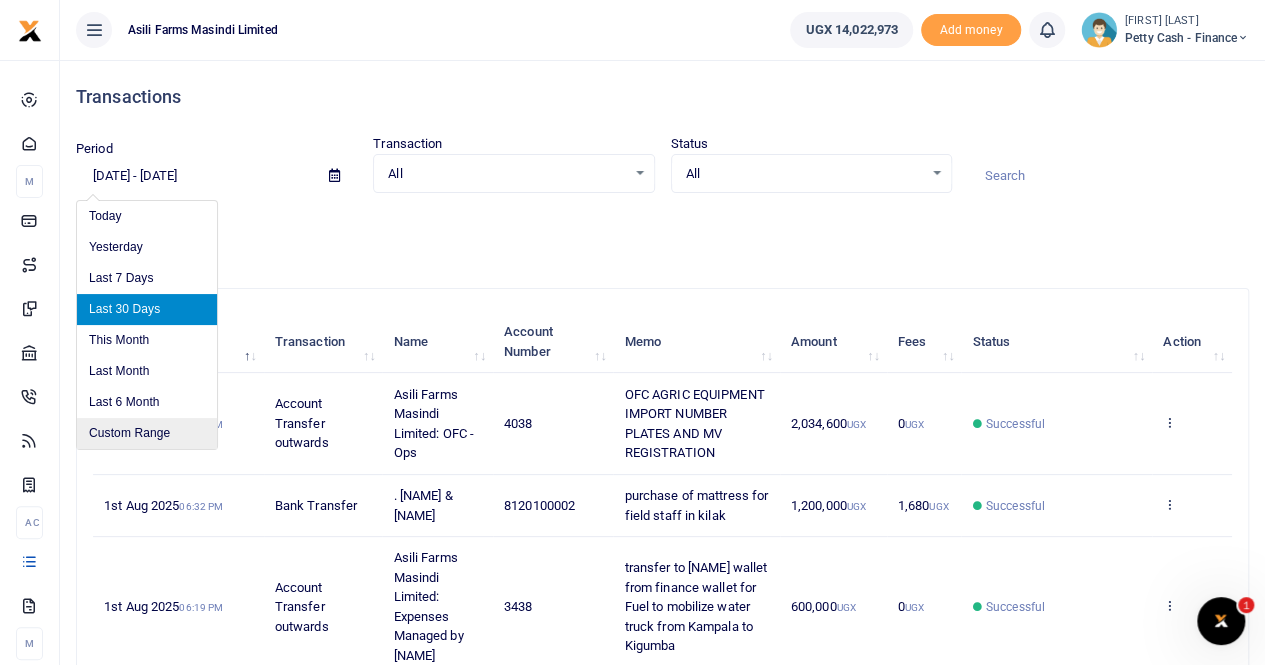 click on "Custom Range" at bounding box center (147, 433) 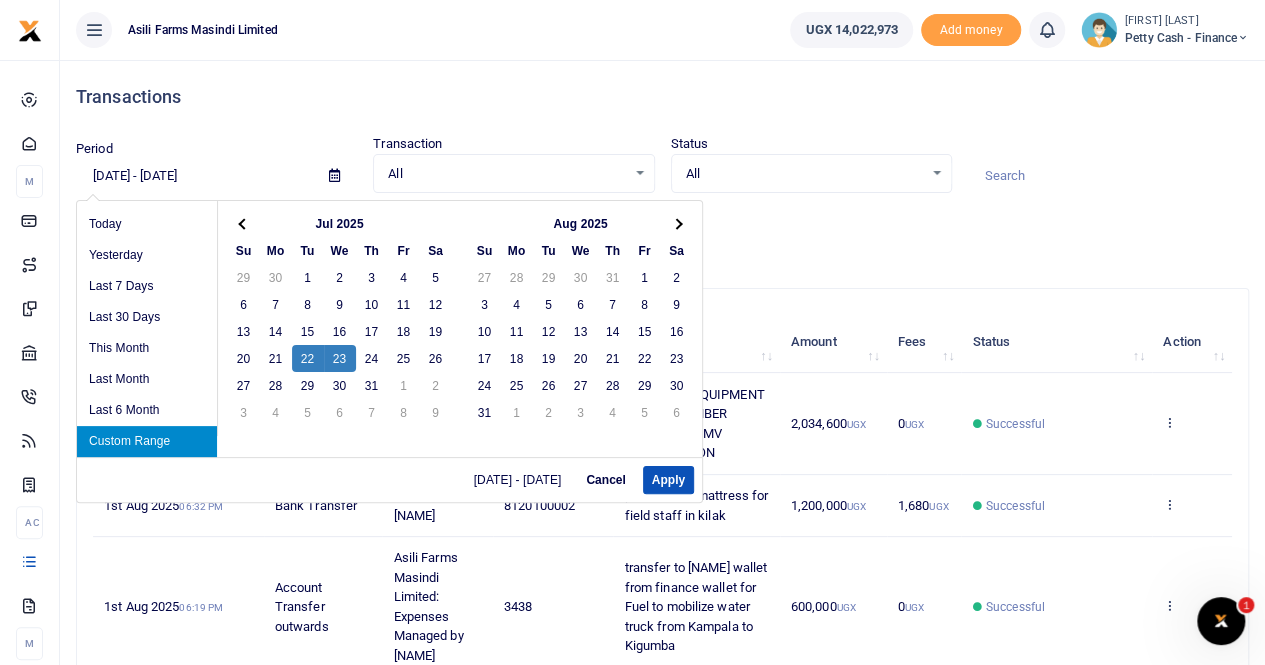 click on "Custom Range" at bounding box center (147, 441) 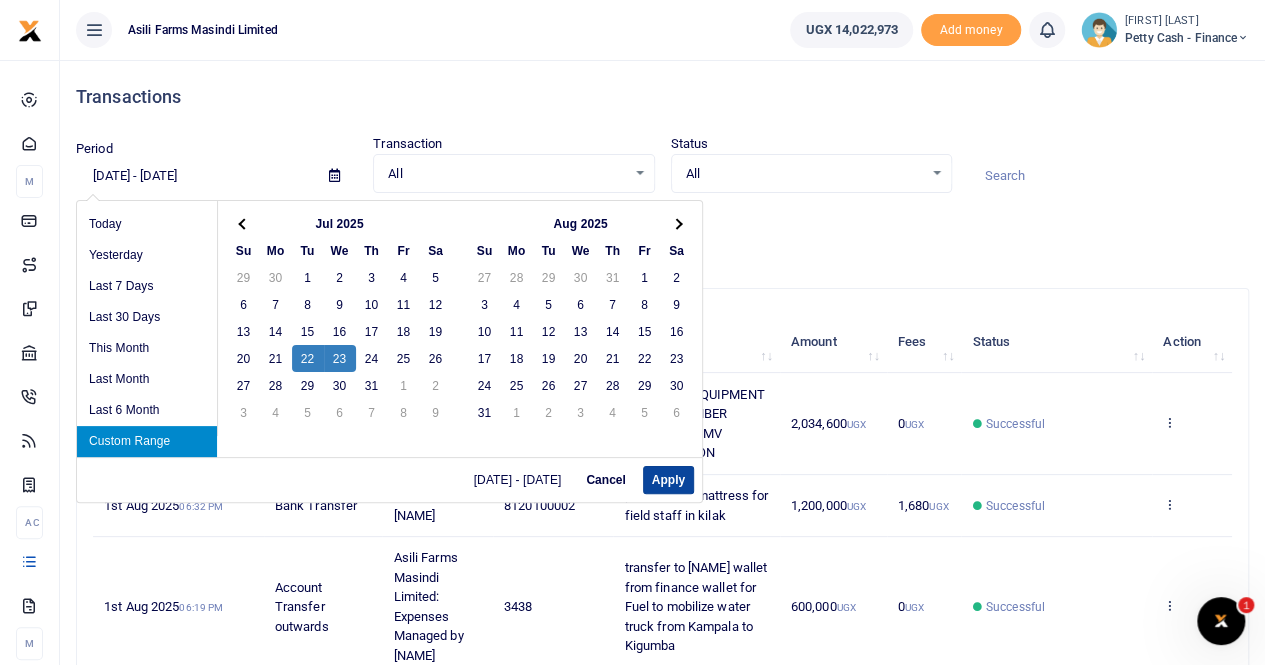 click on "Apply" at bounding box center [668, 480] 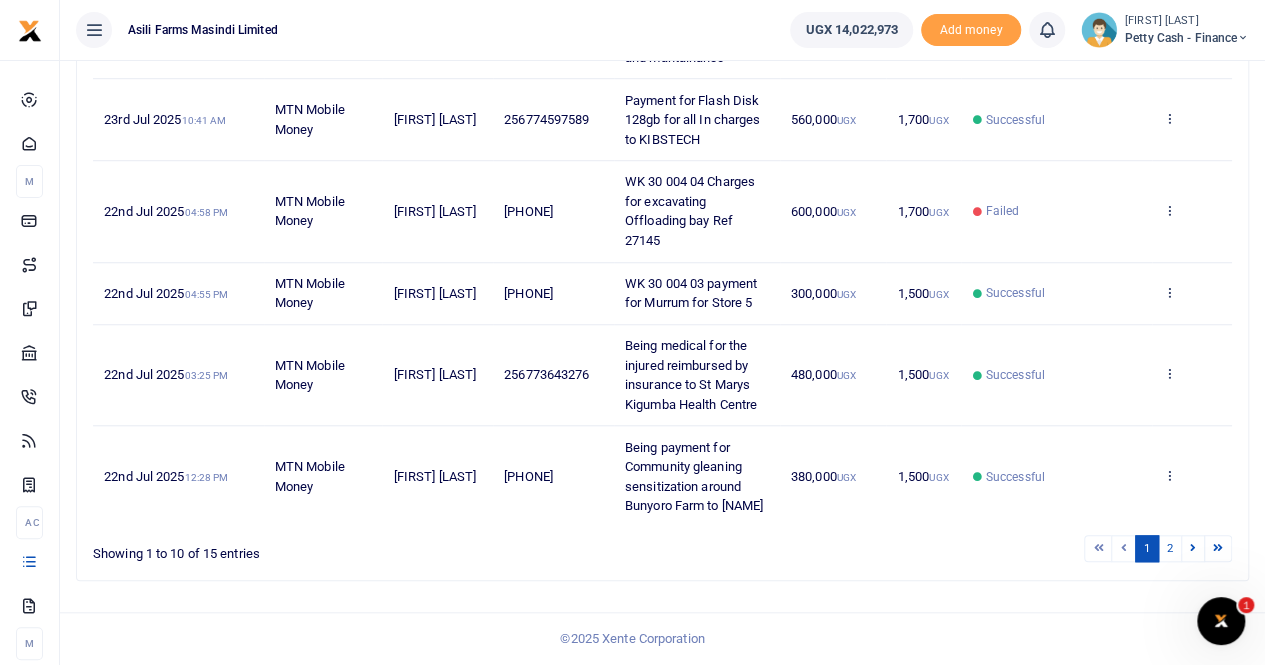 scroll, scrollTop: 756, scrollLeft: 0, axis: vertical 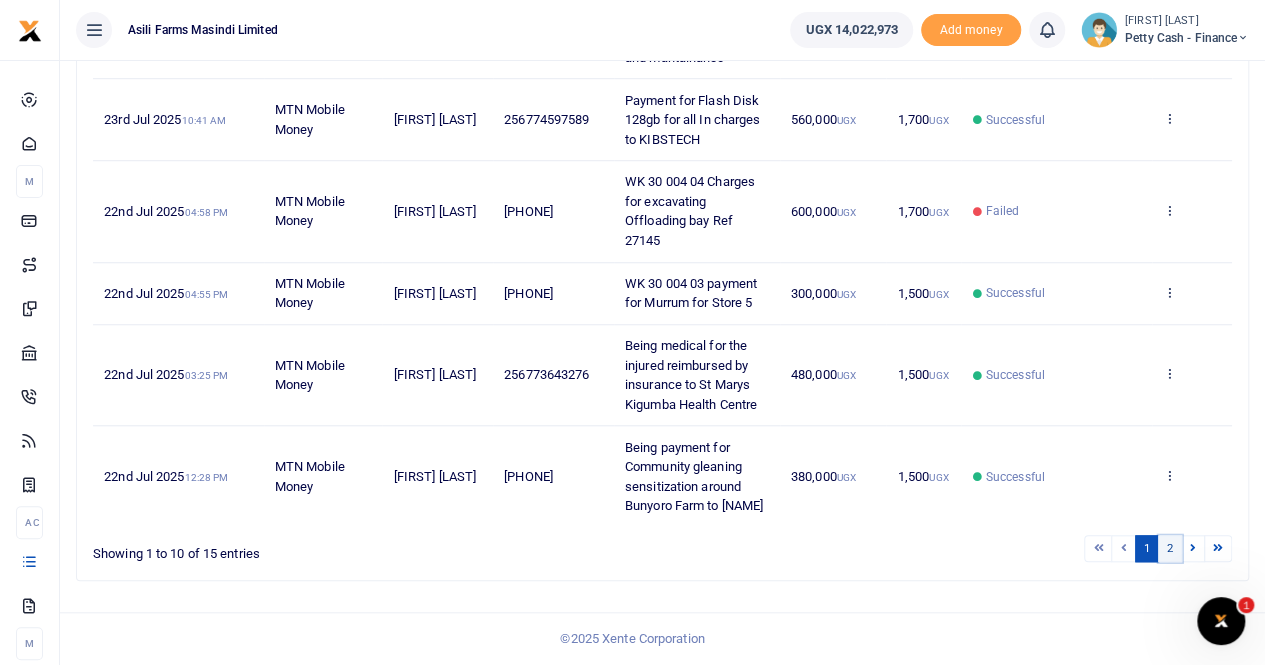 click on "2" at bounding box center (1170, 548) 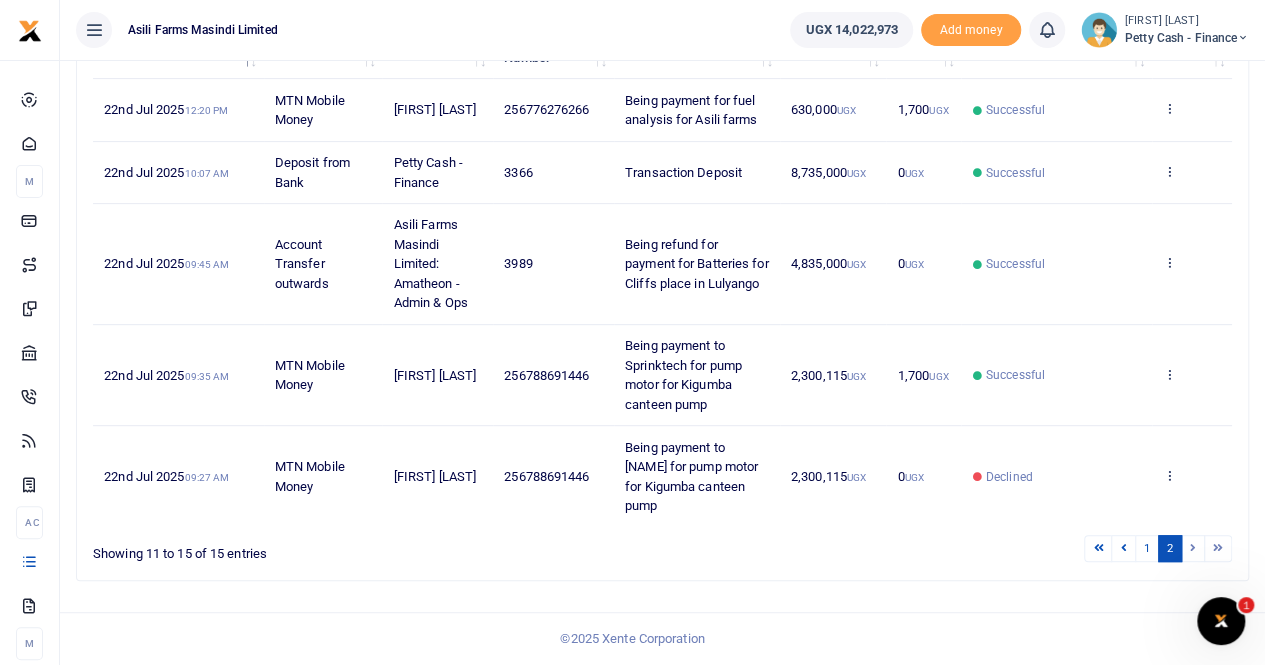 scroll, scrollTop: 289, scrollLeft: 0, axis: vertical 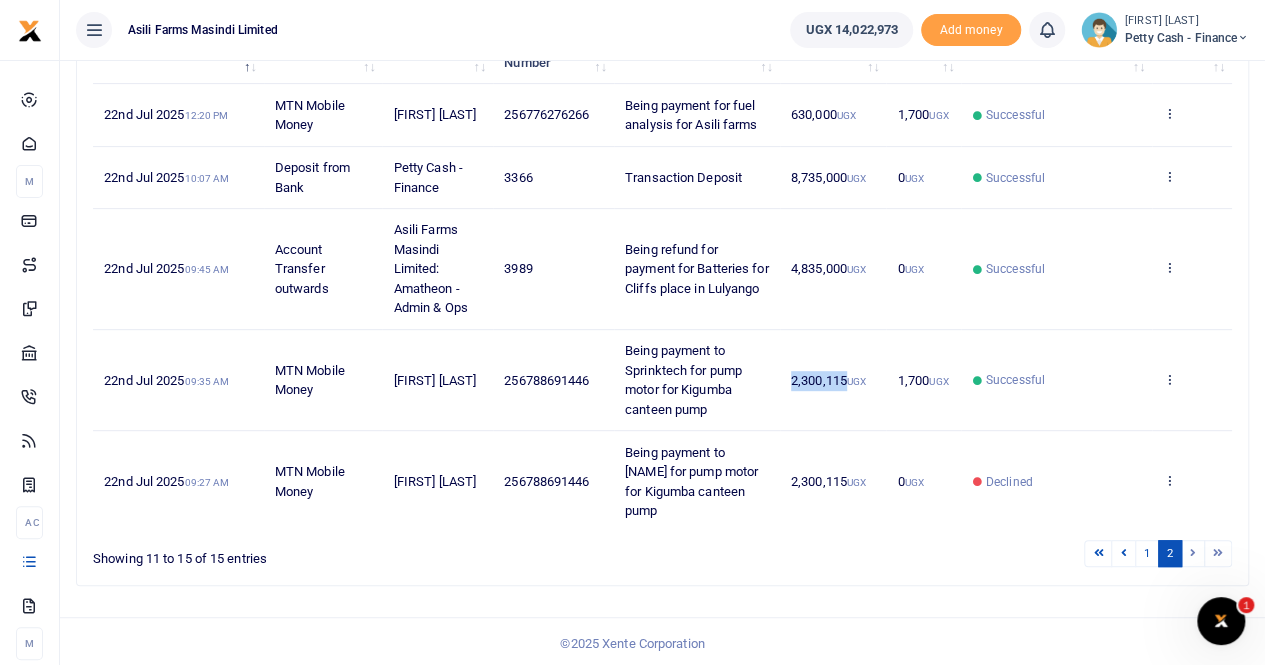 drag, startPoint x: 787, startPoint y: 374, endPoint x: 847, endPoint y: 377, distance: 60.074955 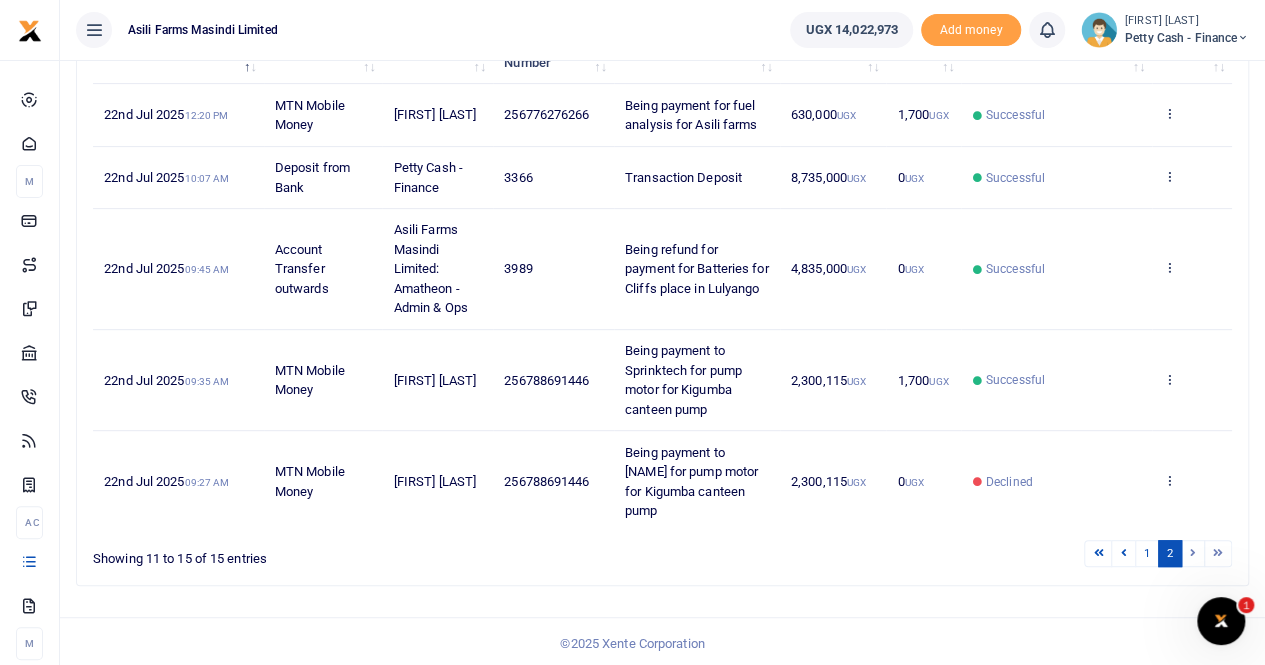 click on "Successful" at bounding box center (1056, 380) 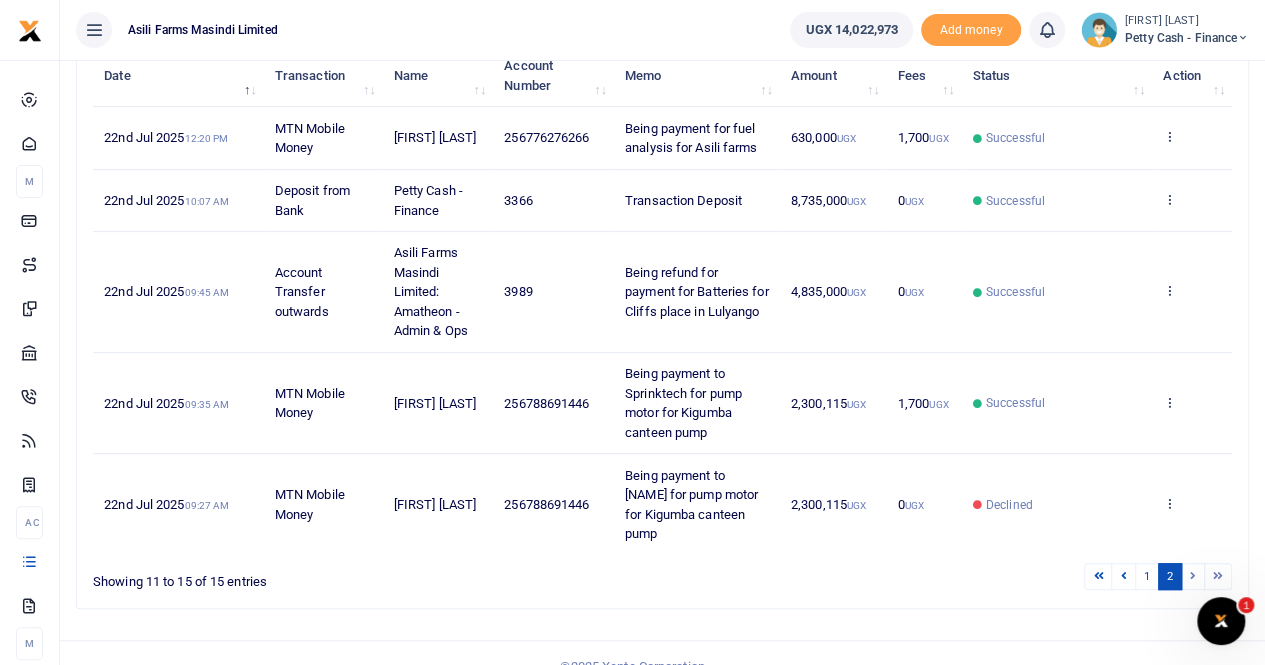 scroll, scrollTop: 289, scrollLeft: 0, axis: vertical 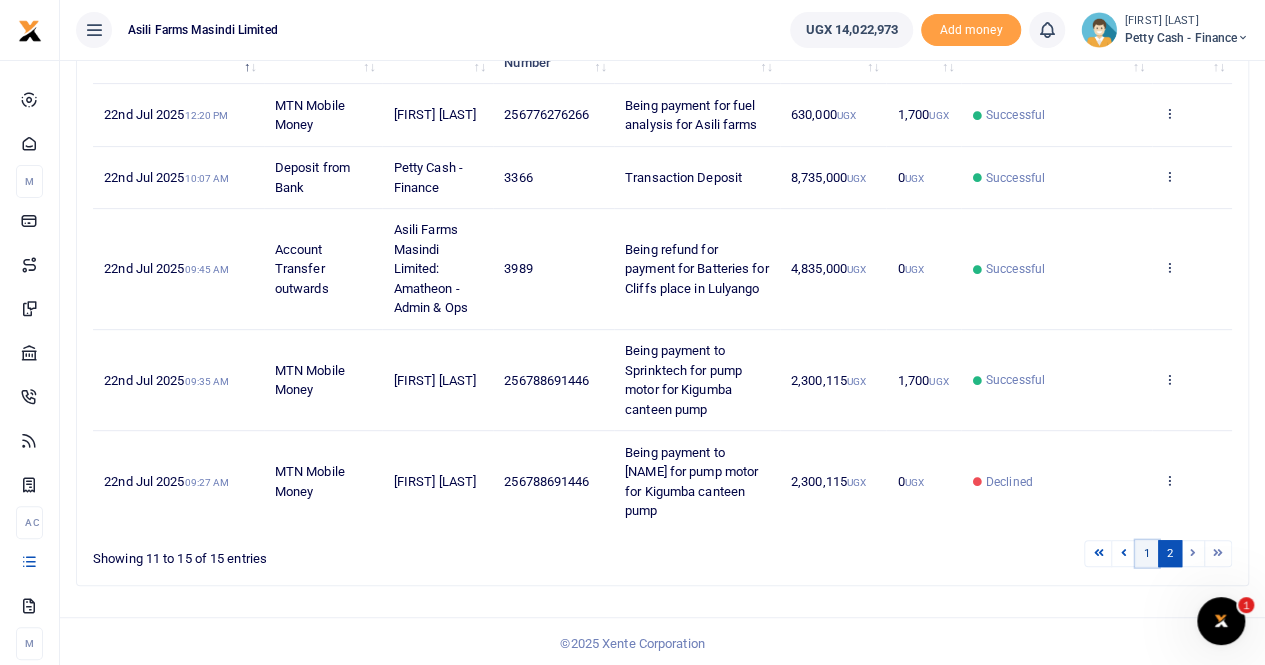 click on "1" at bounding box center [1147, 553] 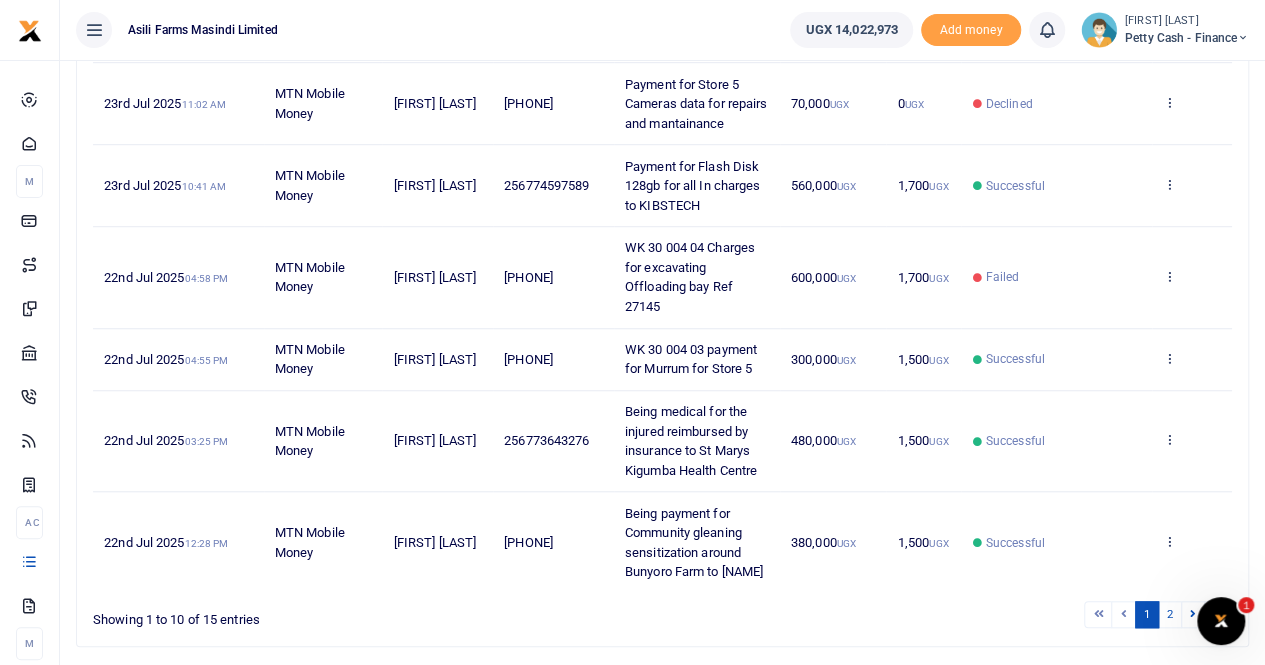scroll, scrollTop: 756, scrollLeft: 0, axis: vertical 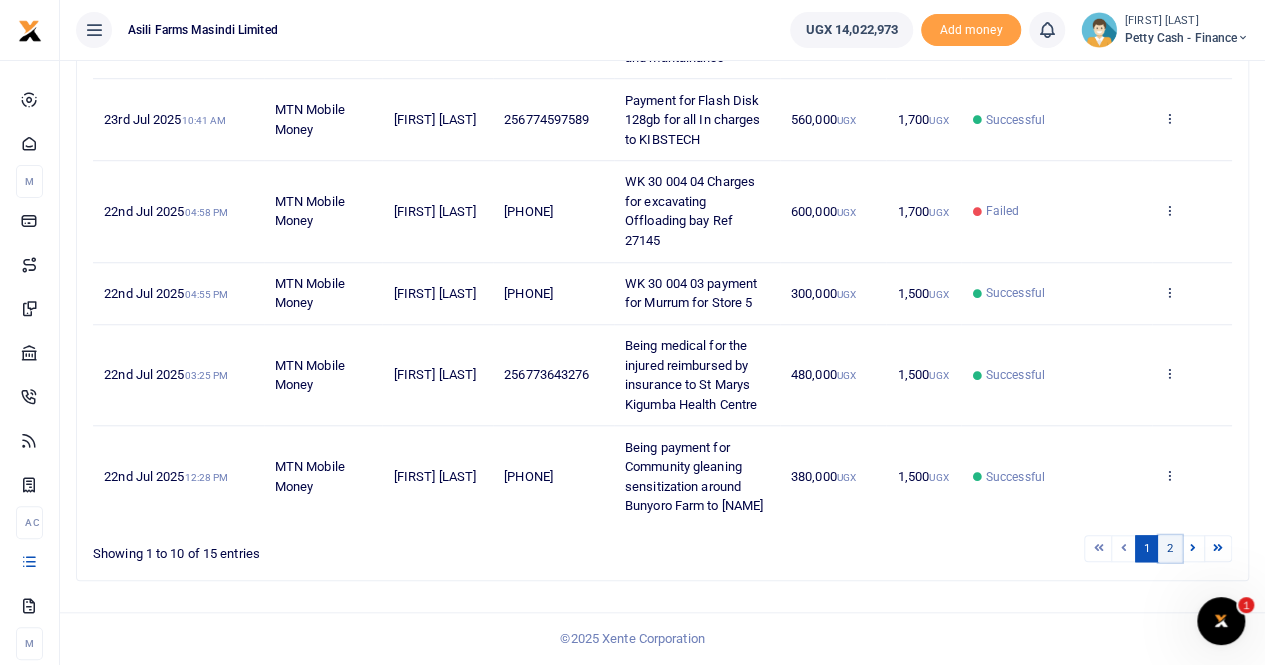 click on "2" at bounding box center (1170, 548) 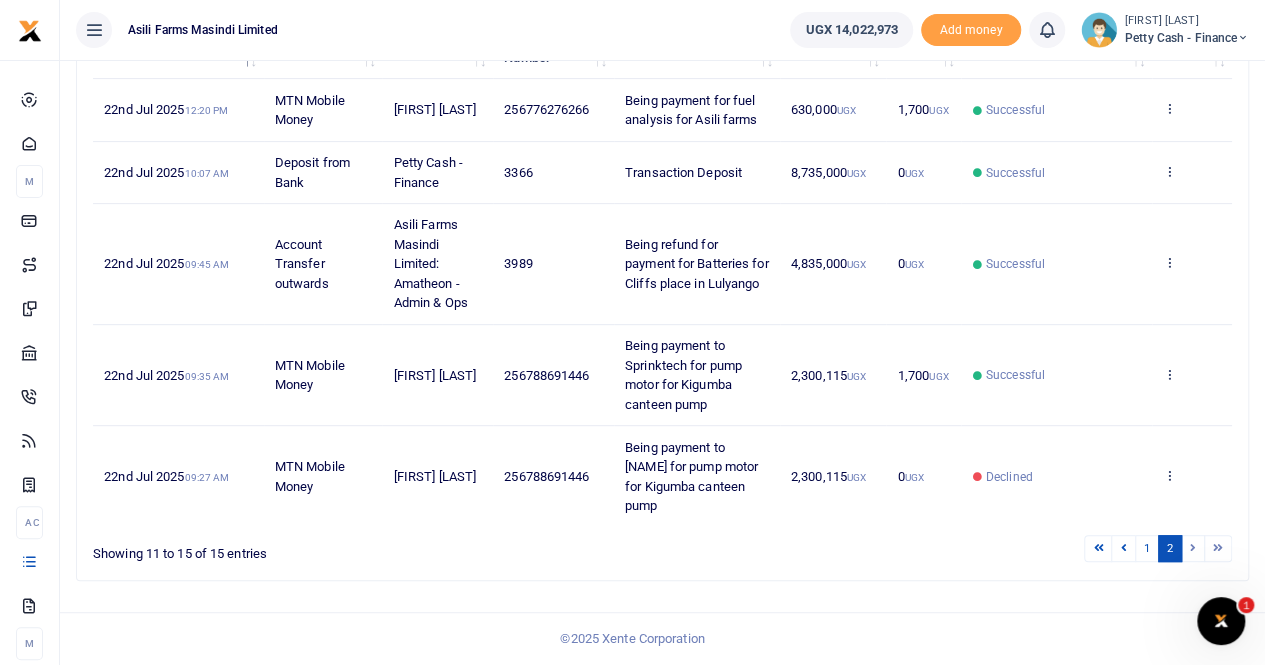 scroll, scrollTop: 289, scrollLeft: 0, axis: vertical 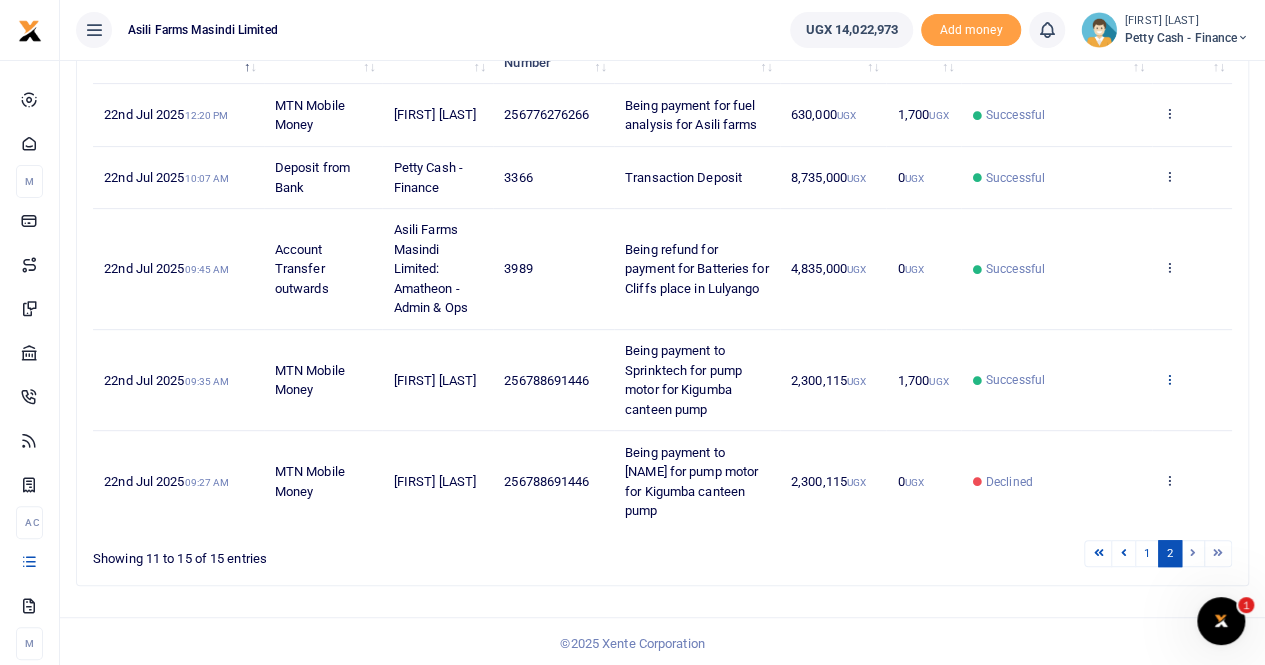 click at bounding box center [1169, 379] 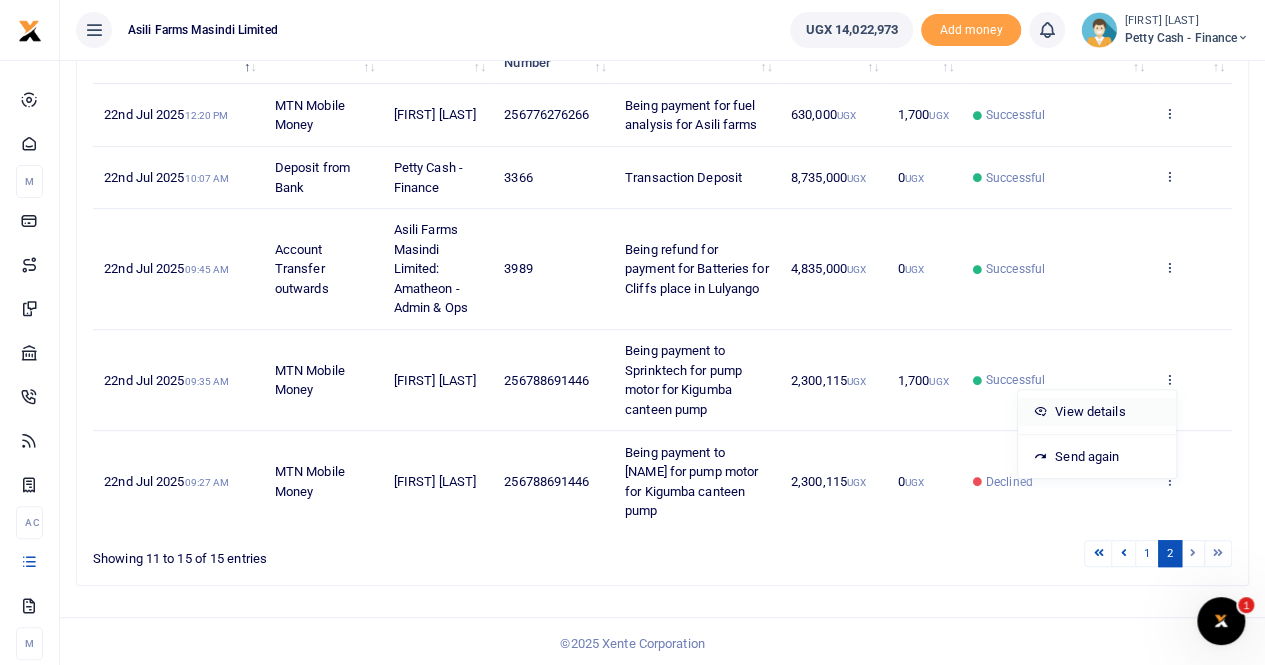 click on "View details" at bounding box center (1097, 412) 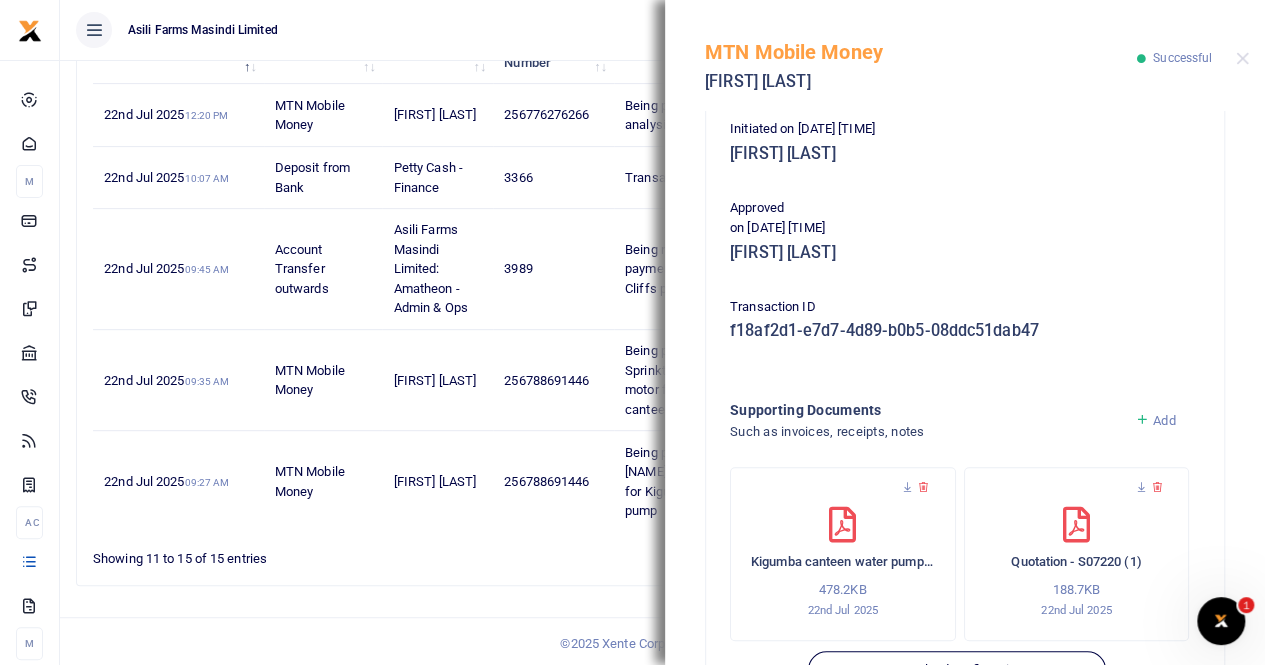 scroll, scrollTop: 501, scrollLeft: 0, axis: vertical 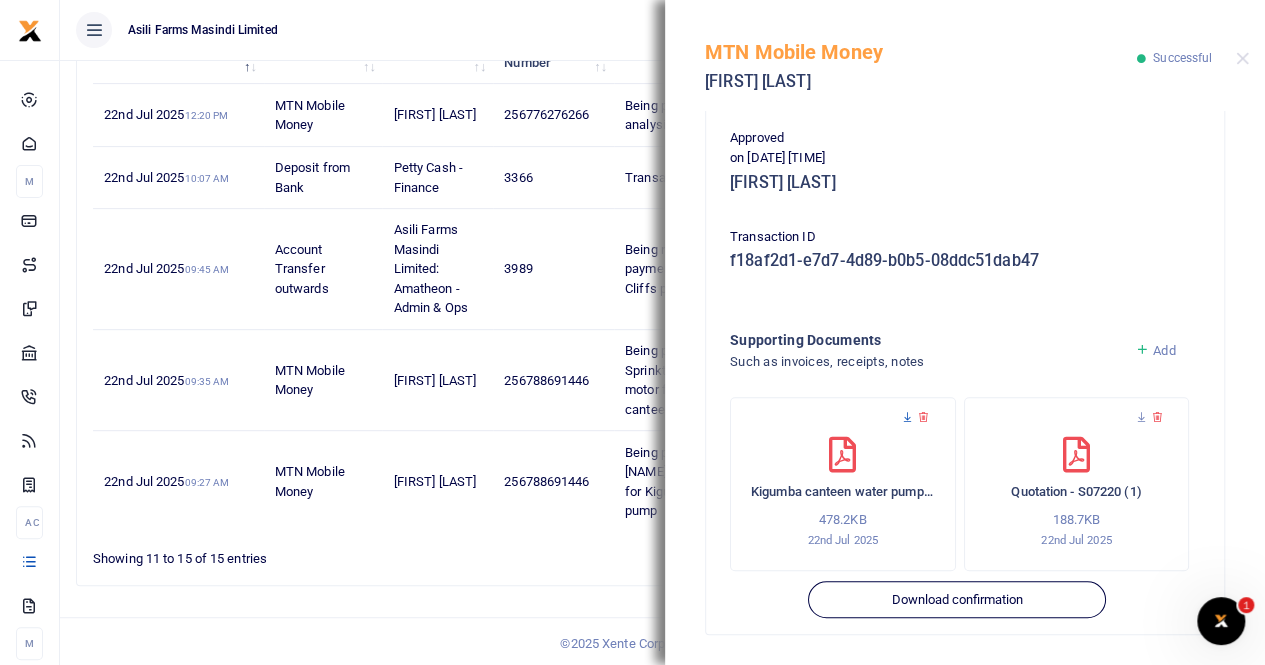 click at bounding box center [907, 417] 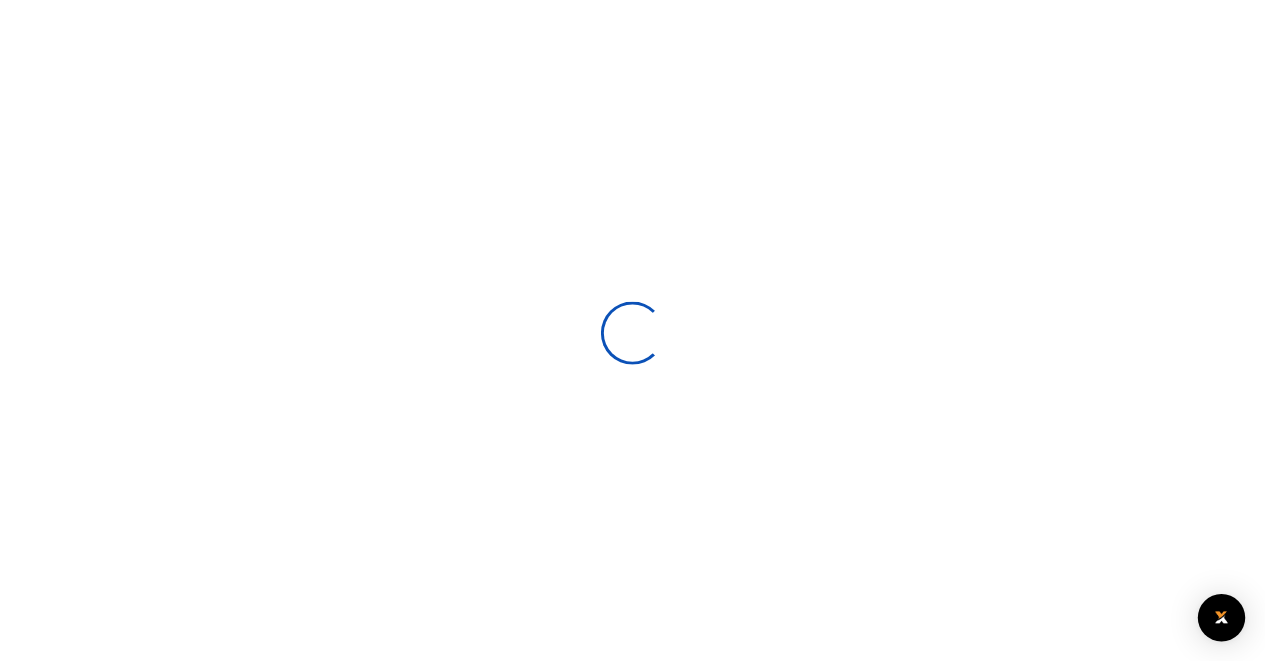 scroll, scrollTop: 0, scrollLeft: 0, axis: both 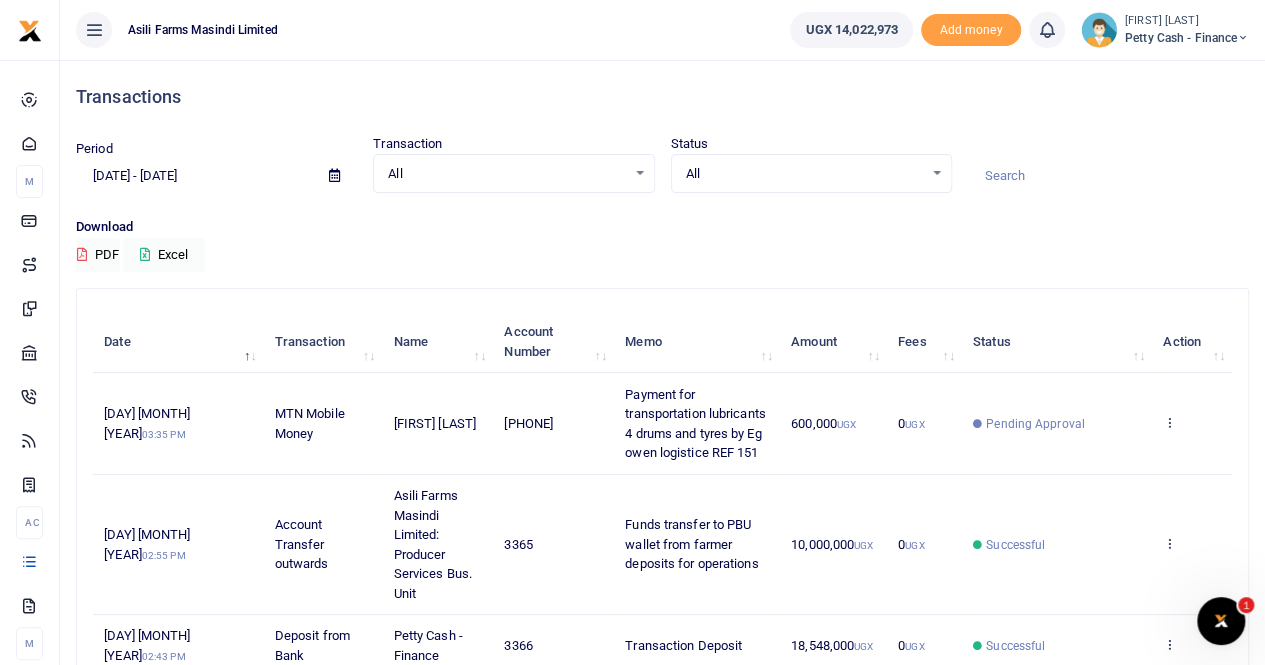 click at bounding box center [334, 175] 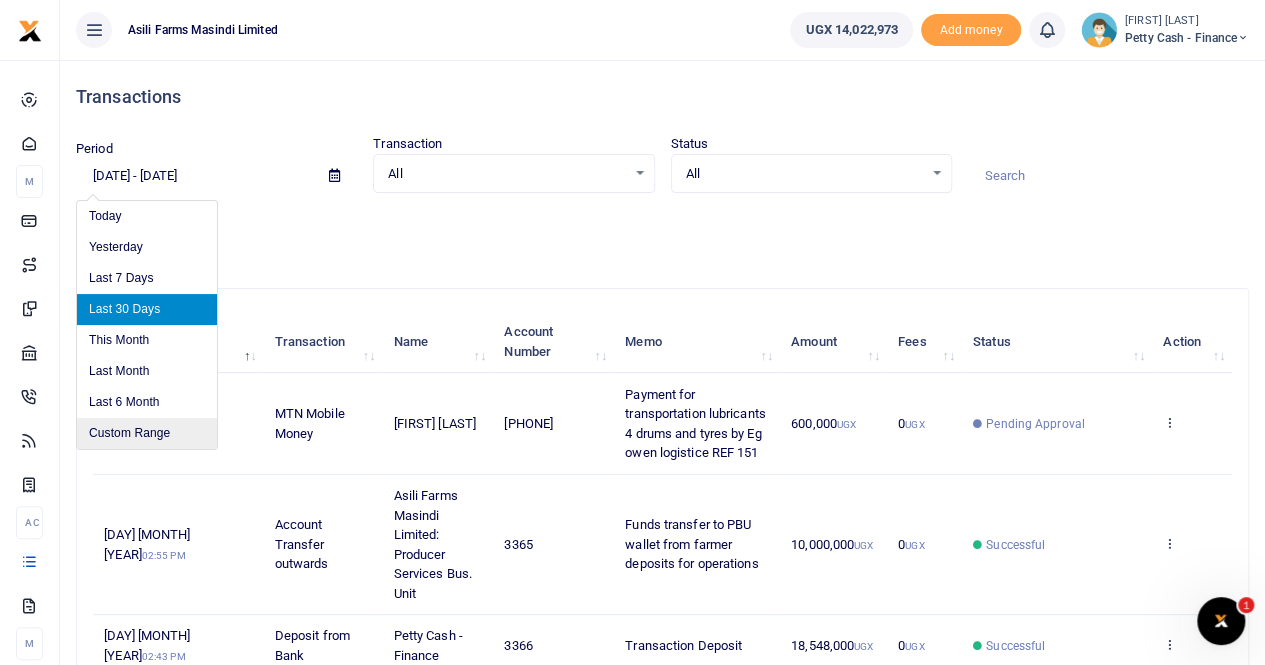 click on "Custom Range" at bounding box center [147, 433] 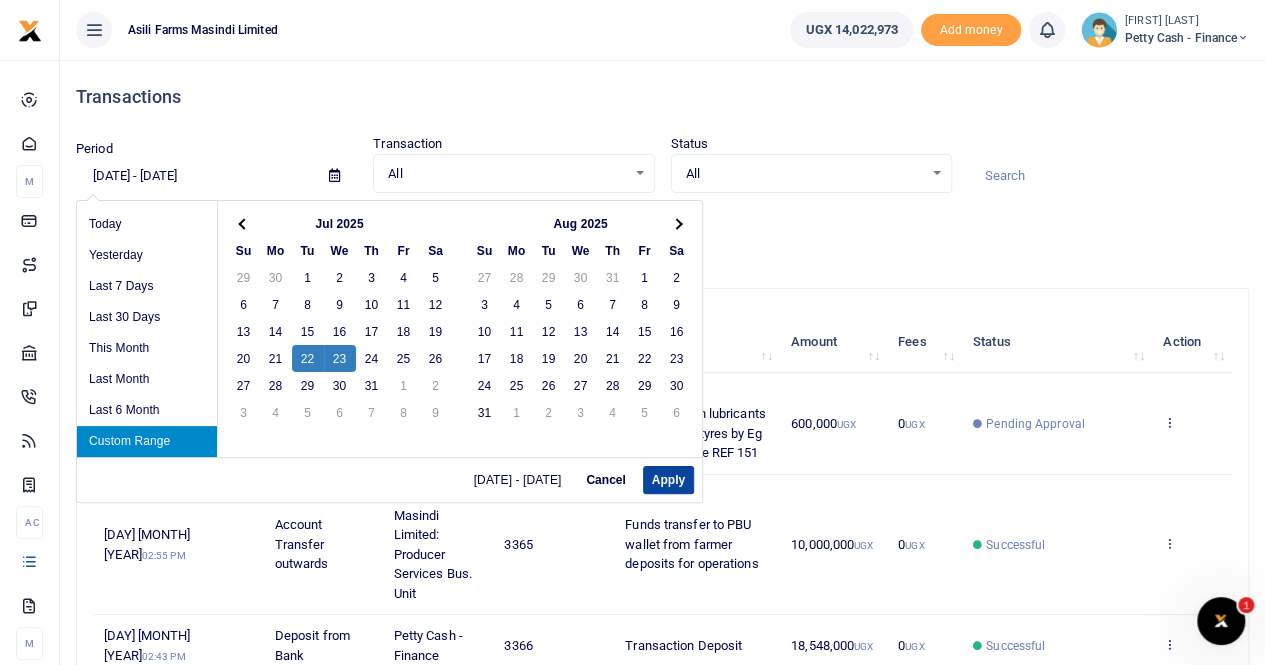 click on "Apply" at bounding box center [668, 480] 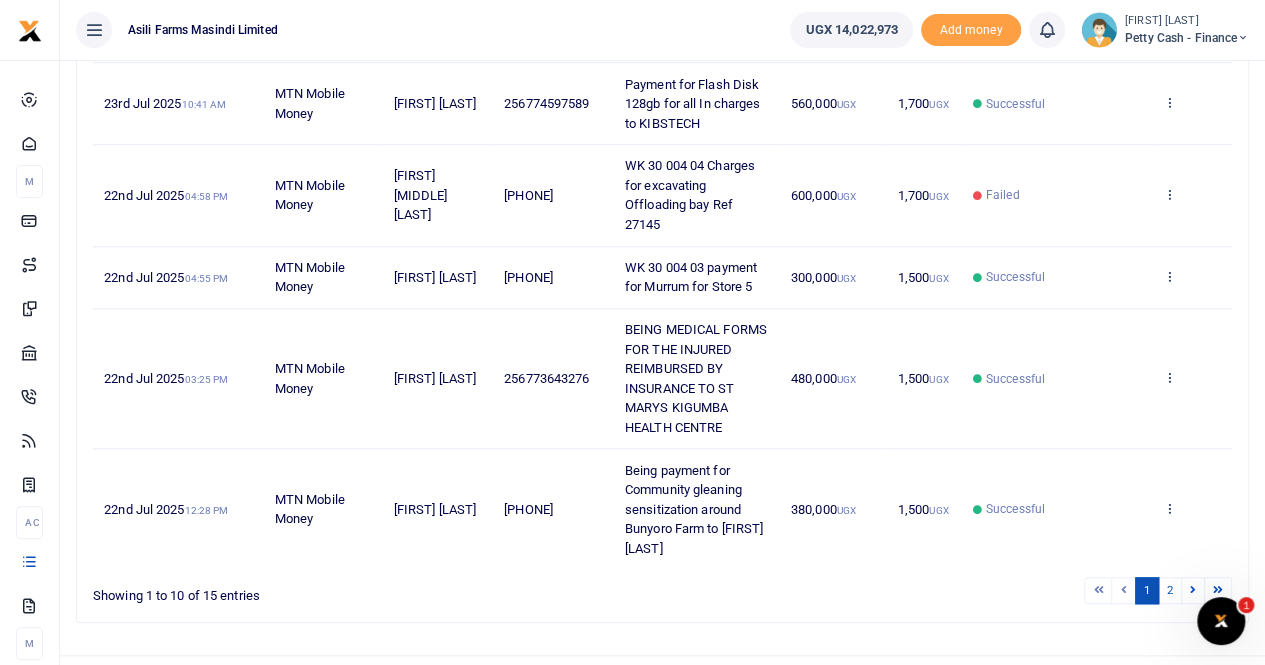 scroll, scrollTop: 756, scrollLeft: 0, axis: vertical 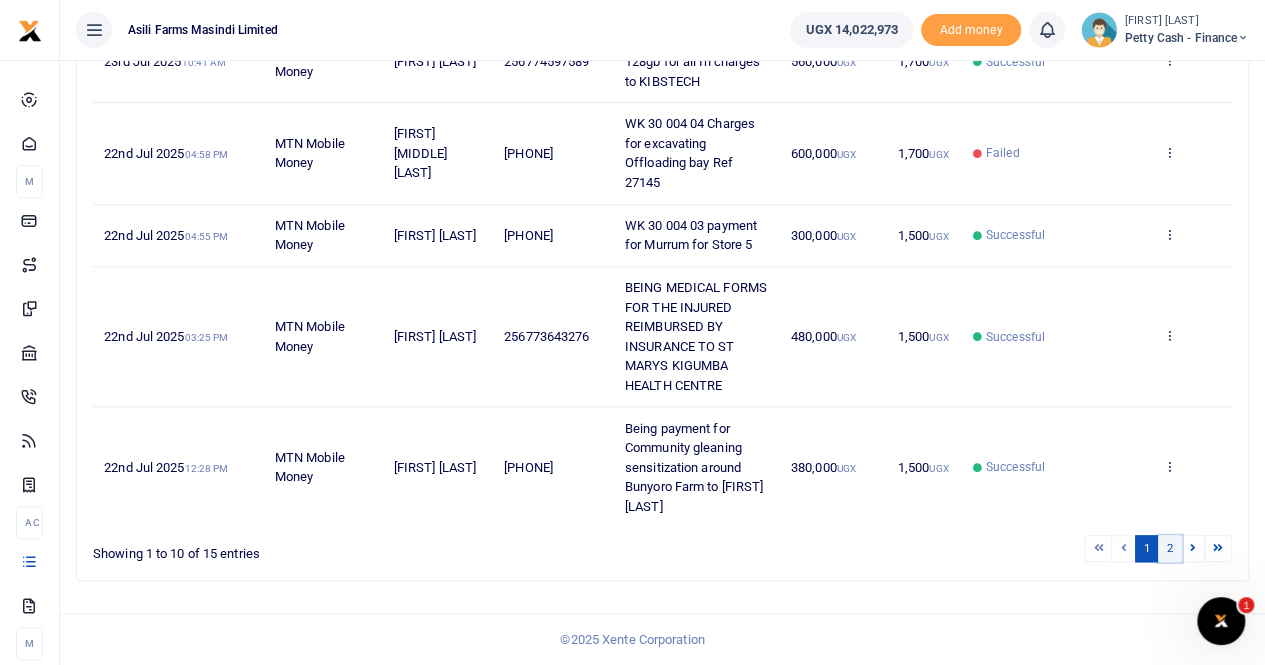click on "2" at bounding box center (1170, 548) 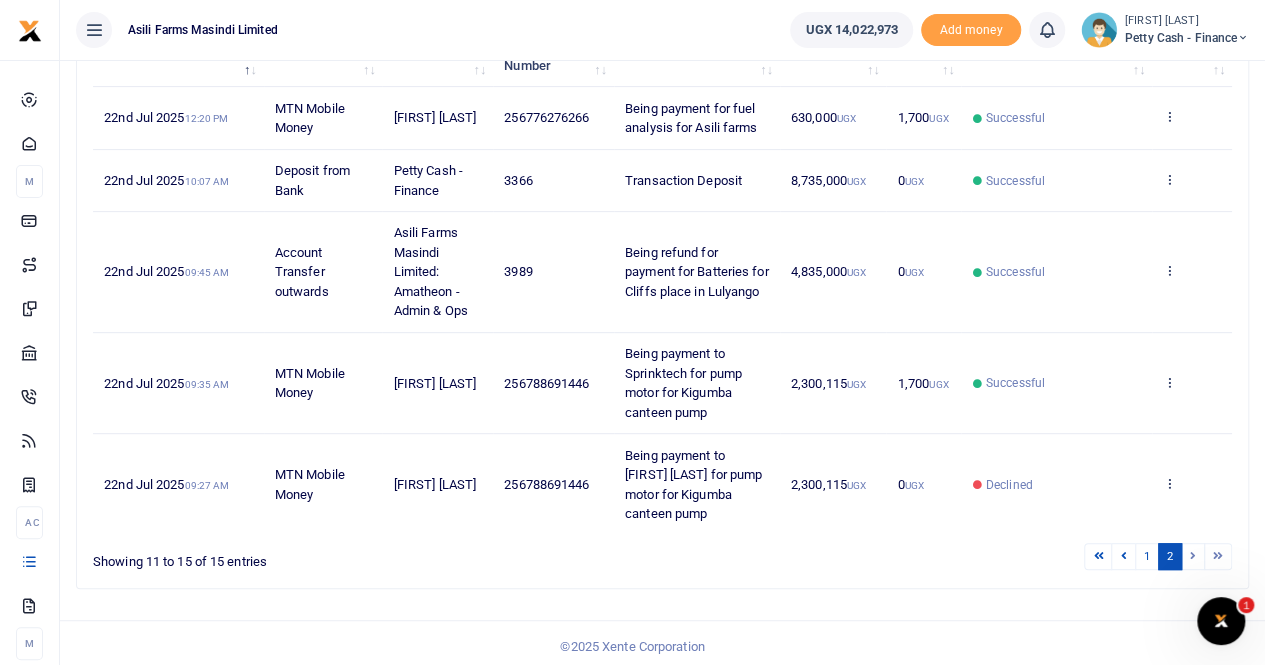 scroll, scrollTop: 289, scrollLeft: 0, axis: vertical 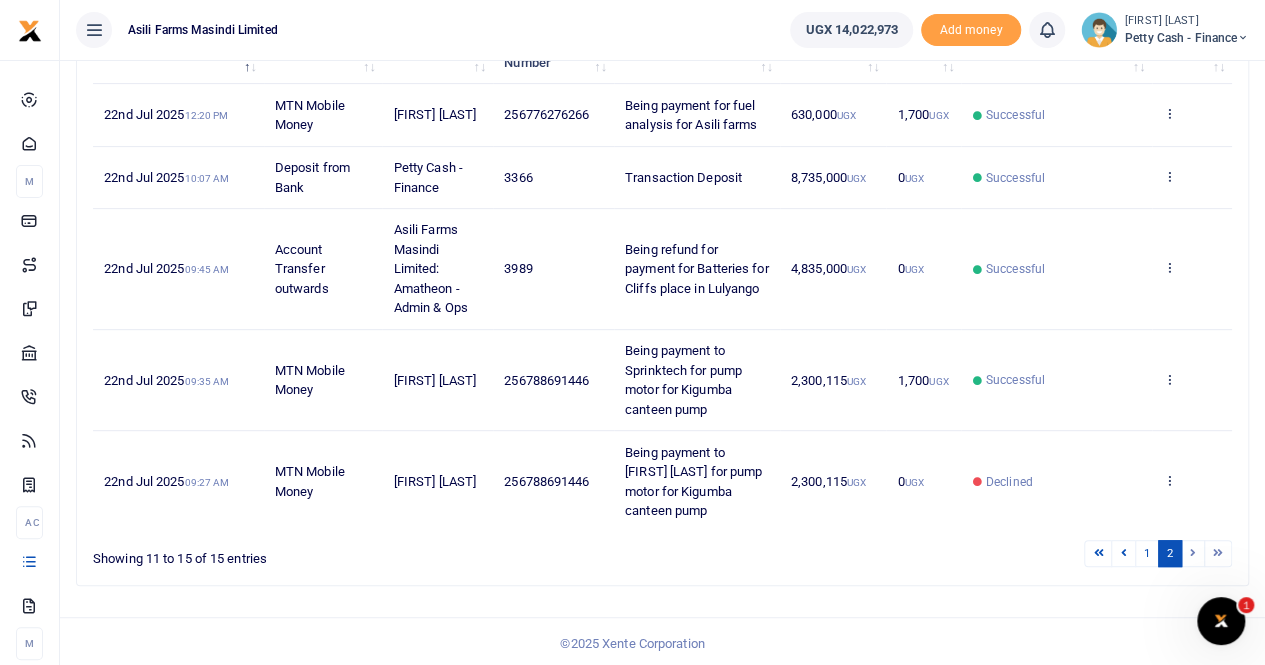 click at bounding box center (1193, 553) 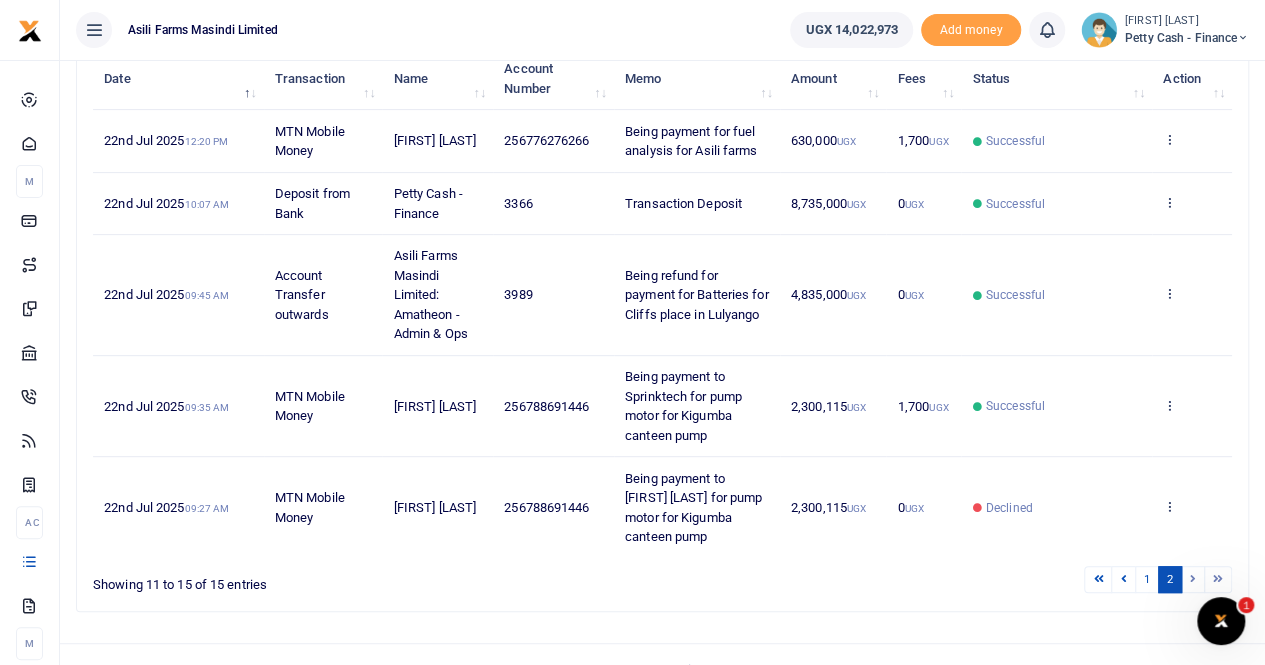 scroll, scrollTop: 289, scrollLeft: 0, axis: vertical 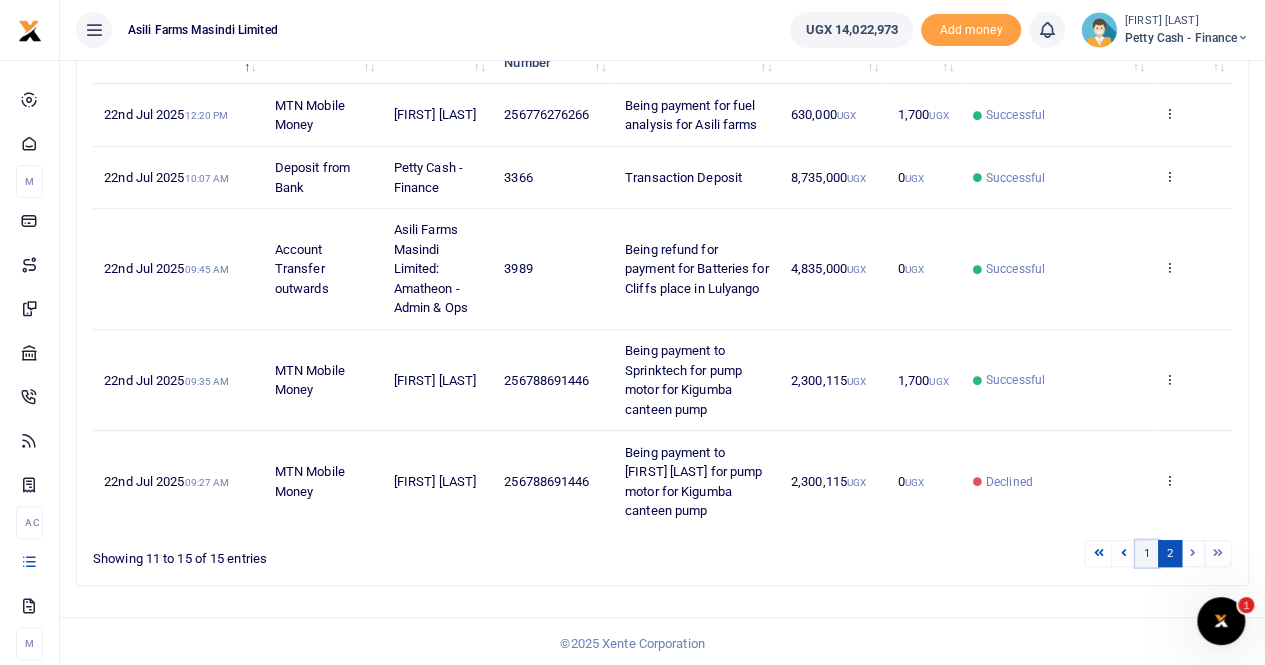 click on "1" at bounding box center [1147, 553] 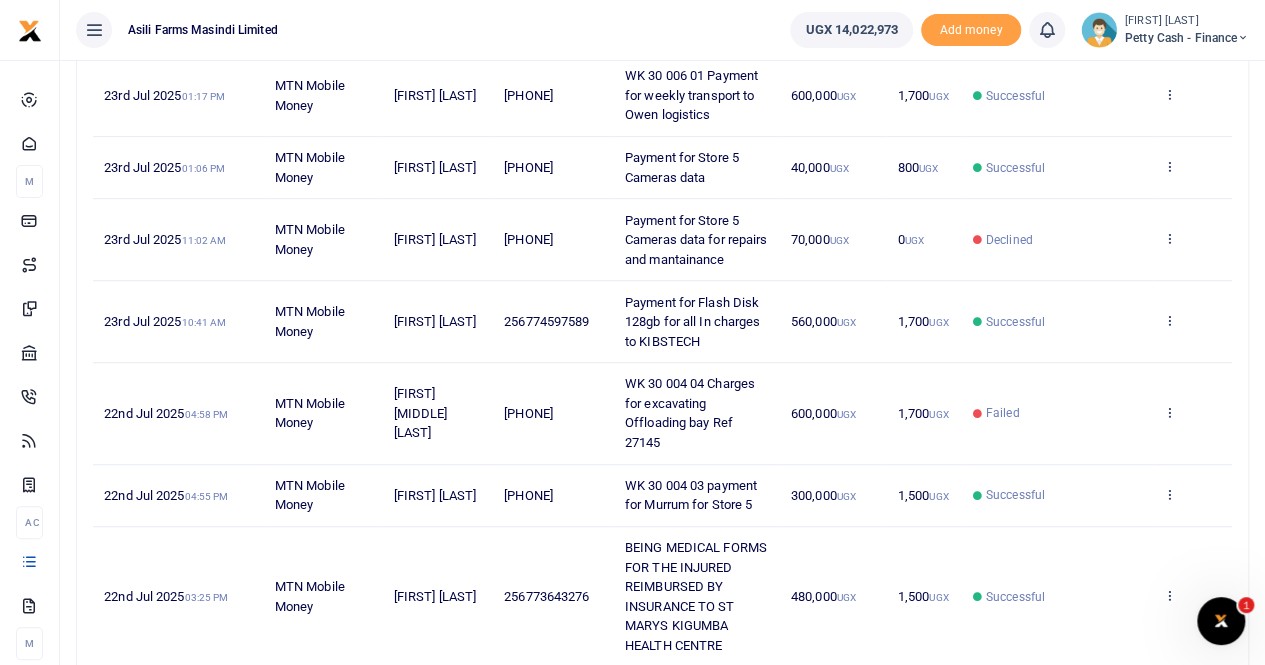 scroll, scrollTop: 256, scrollLeft: 0, axis: vertical 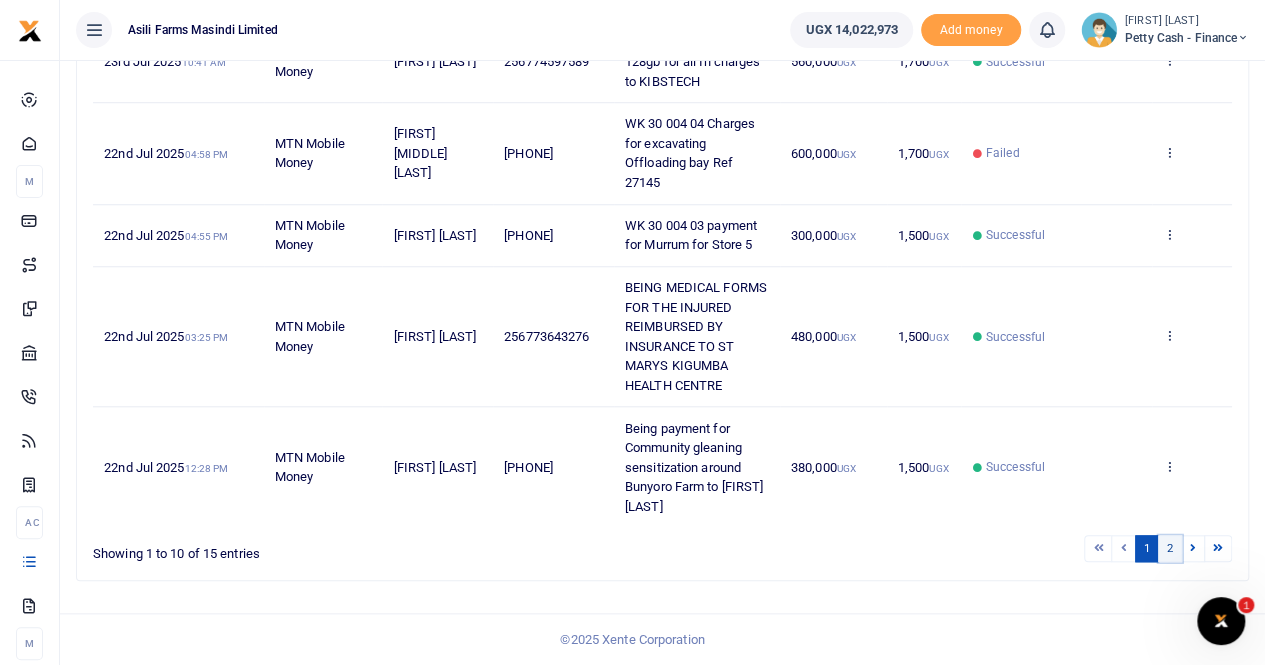 click on "2" at bounding box center [1170, 548] 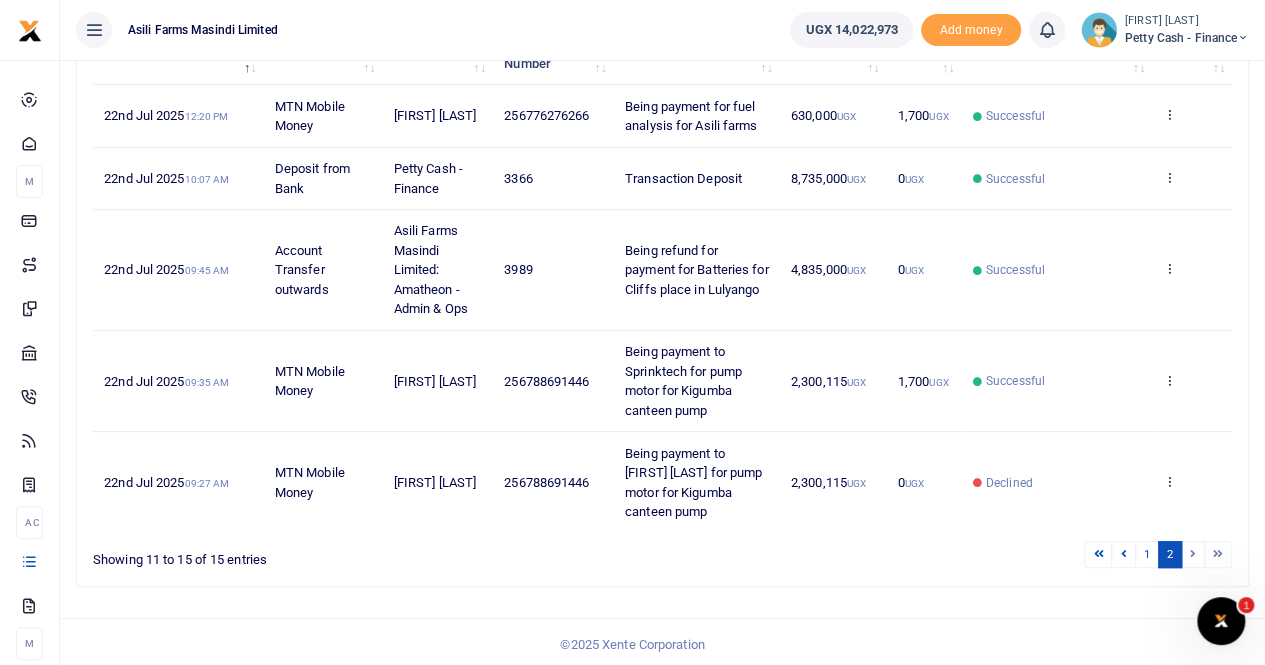 scroll, scrollTop: 289, scrollLeft: 0, axis: vertical 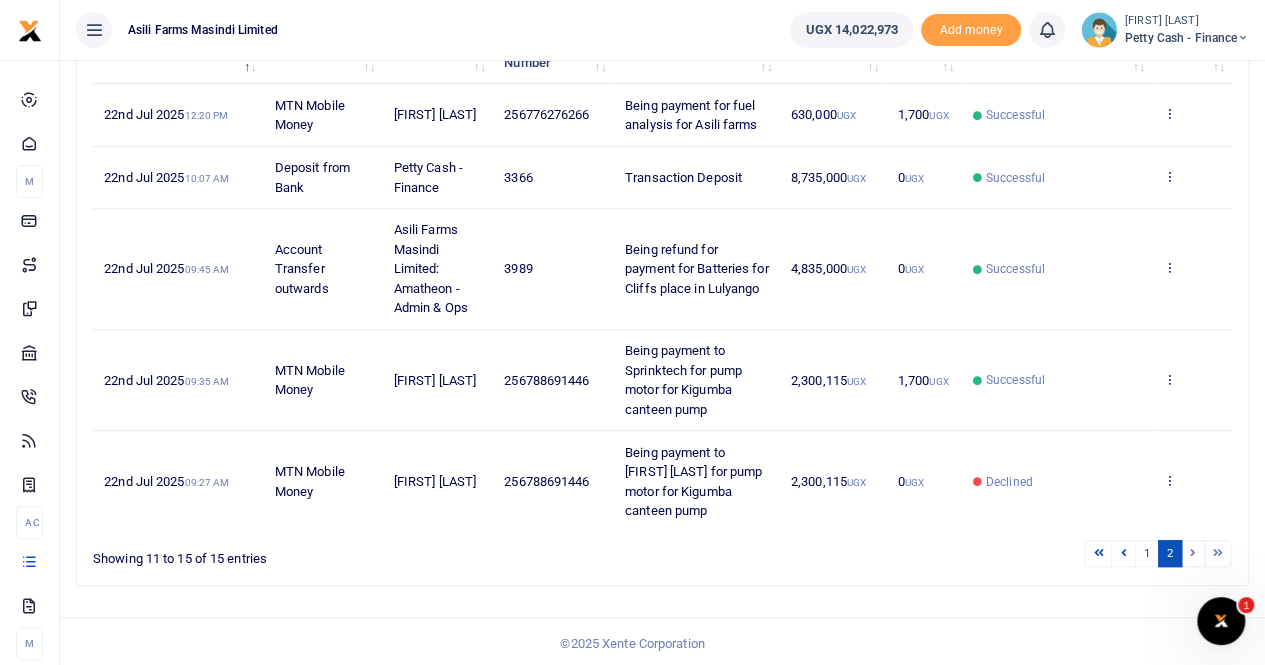 click at bounding box center [1193, 553] 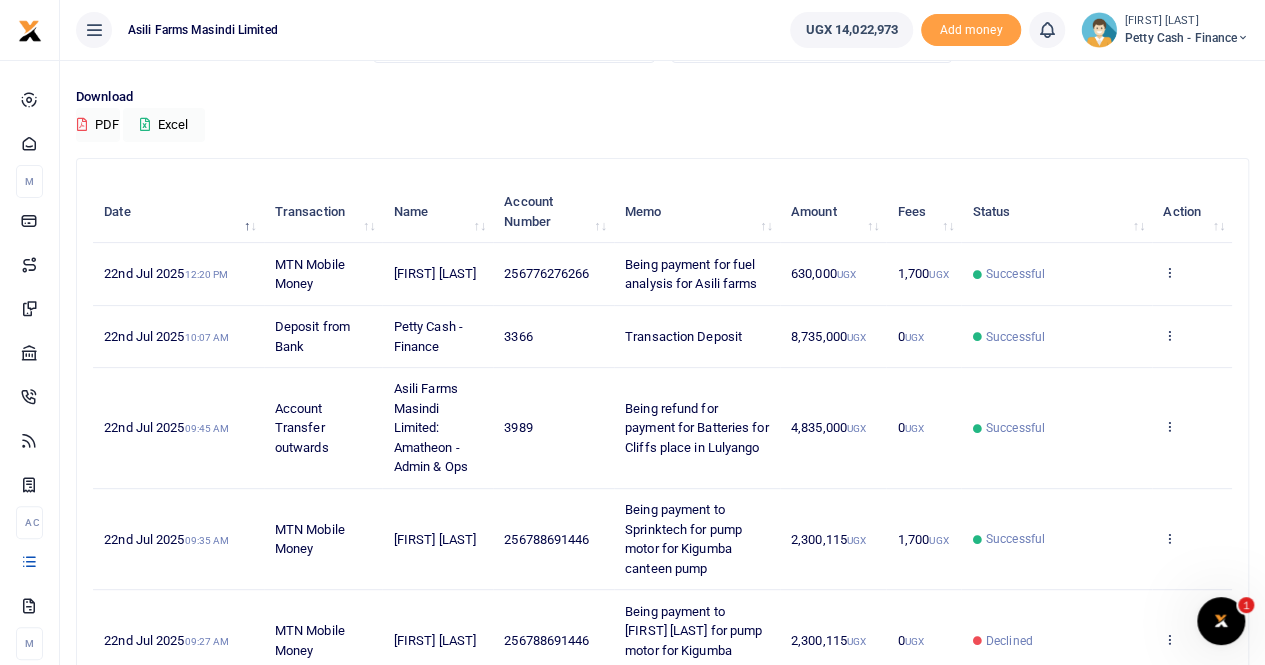 scroll, scrollTop: 289, scrollLeft: 0, axis: vertical 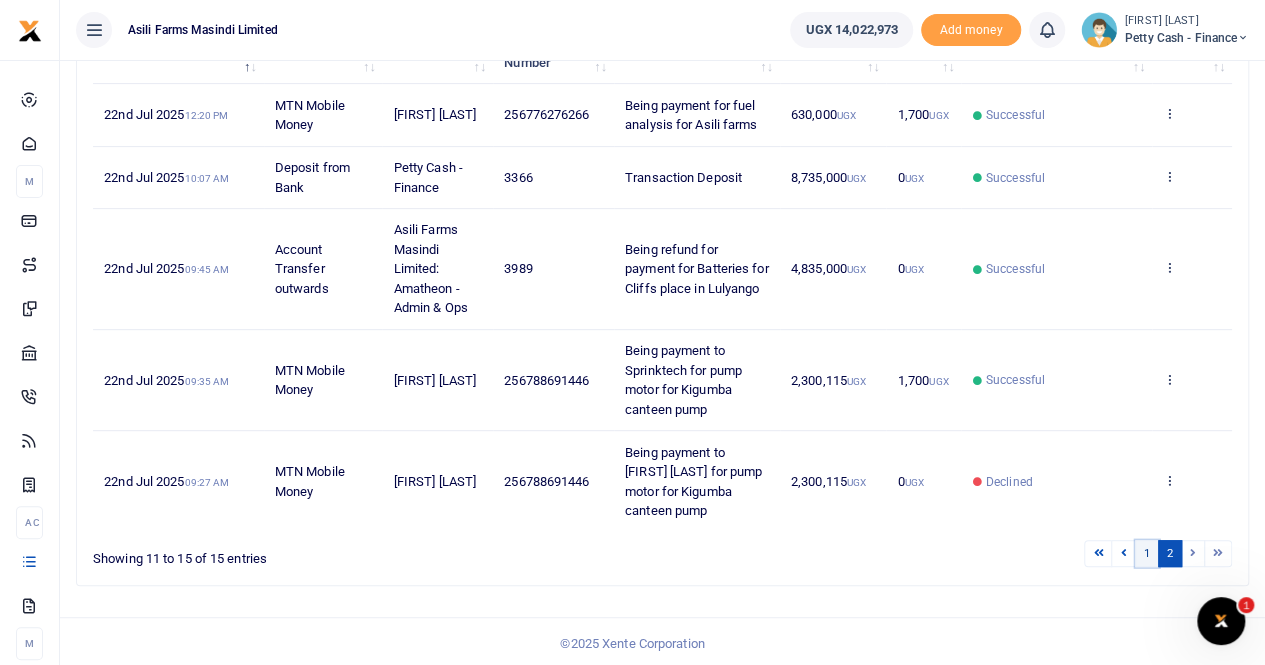 click on "1" at bounding box center (1147, 553) 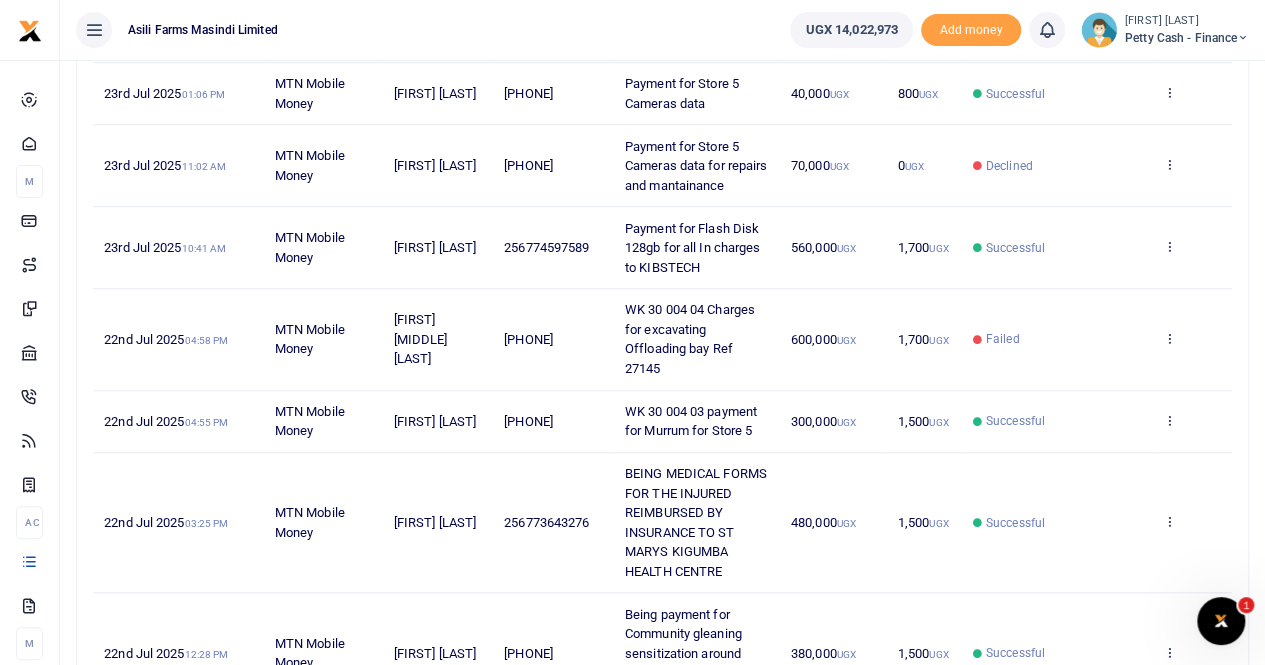 scroll, scrollTop: 656, scrollLeft: 0, axis: vertical 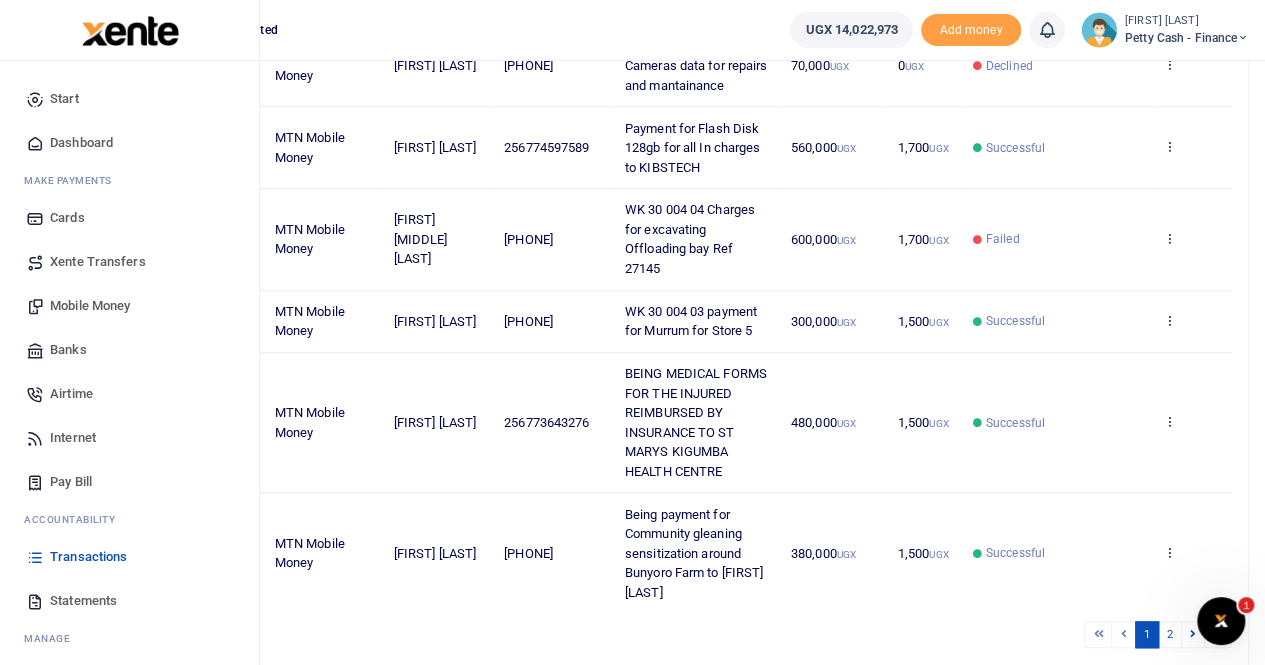 click on "Statements" at bounding box center [83, 601] 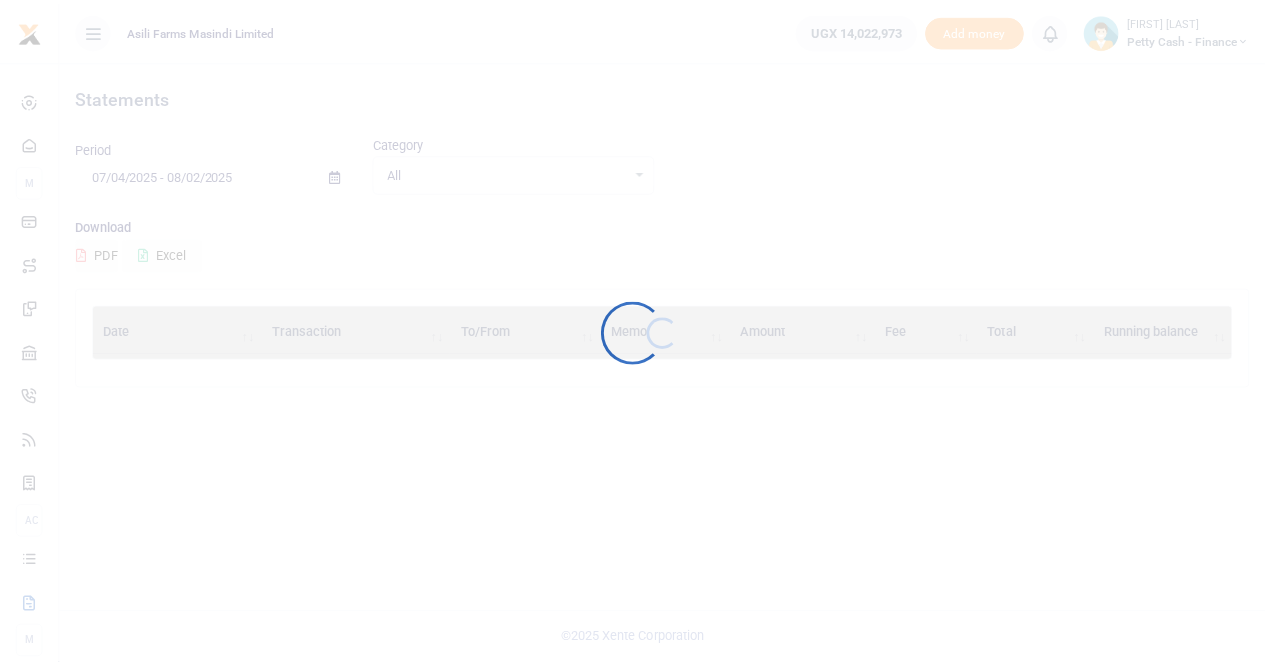 scroll, scrollTop: 0, scrollLeft: 0, axis: both 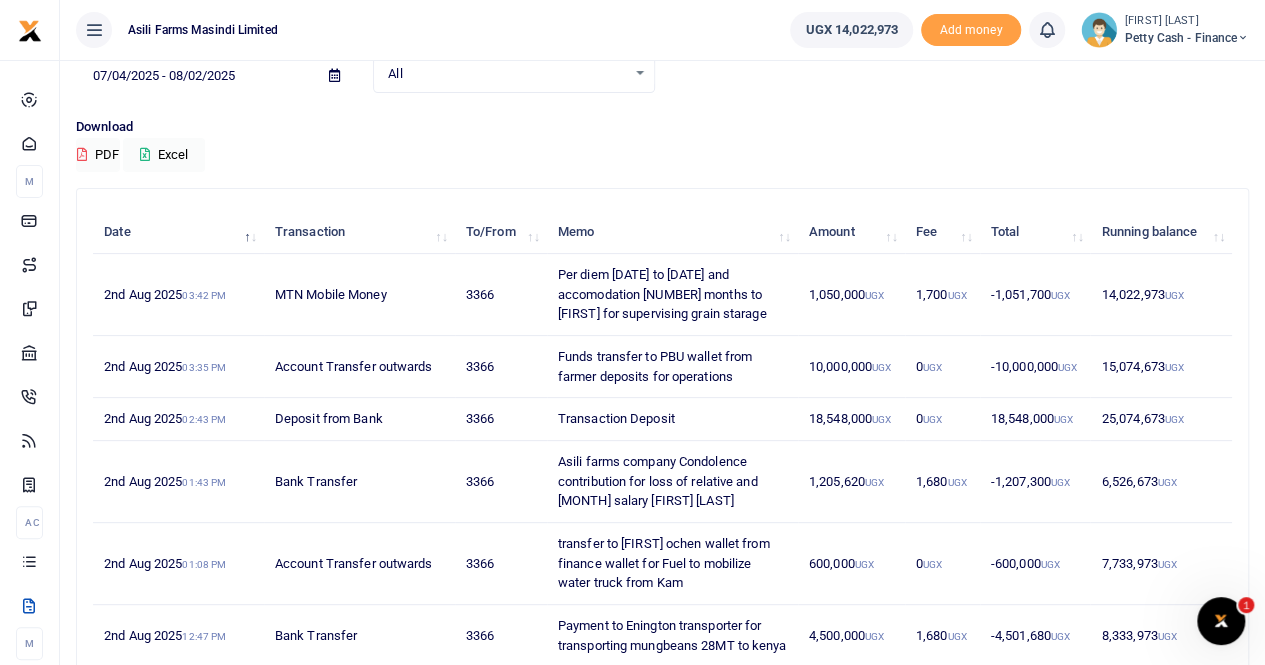 click at bounding box center [334, 75] 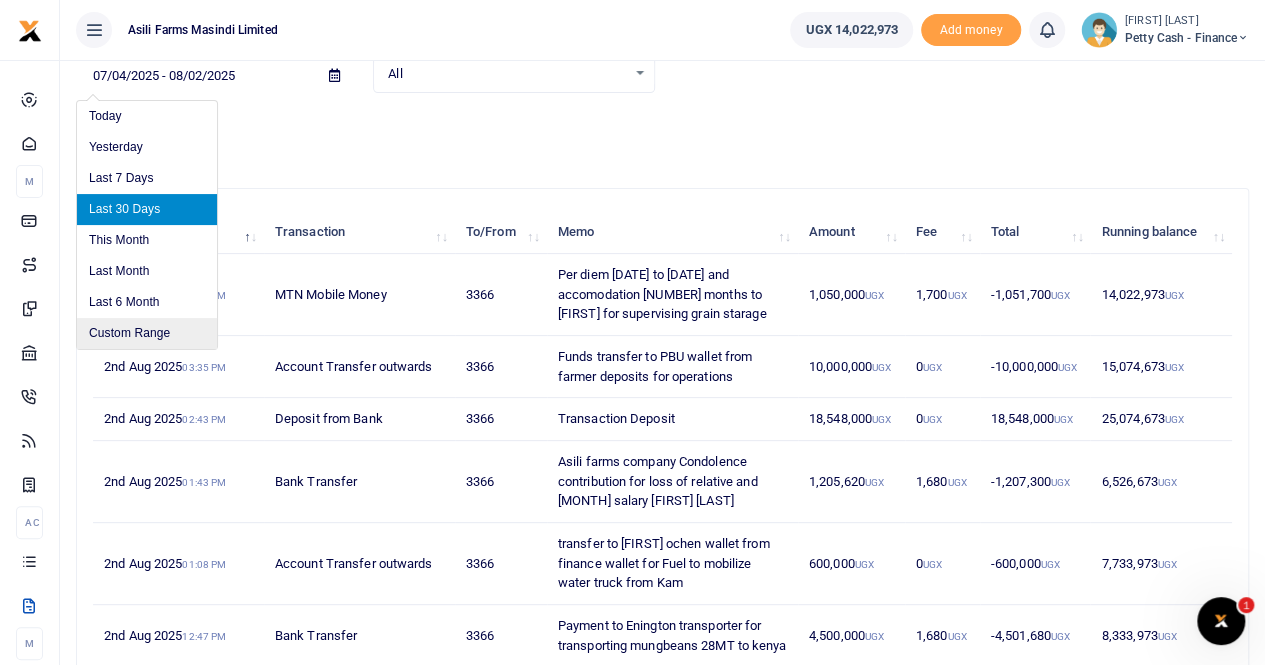 click on "Custom Range" at bounding box center (147, 333) 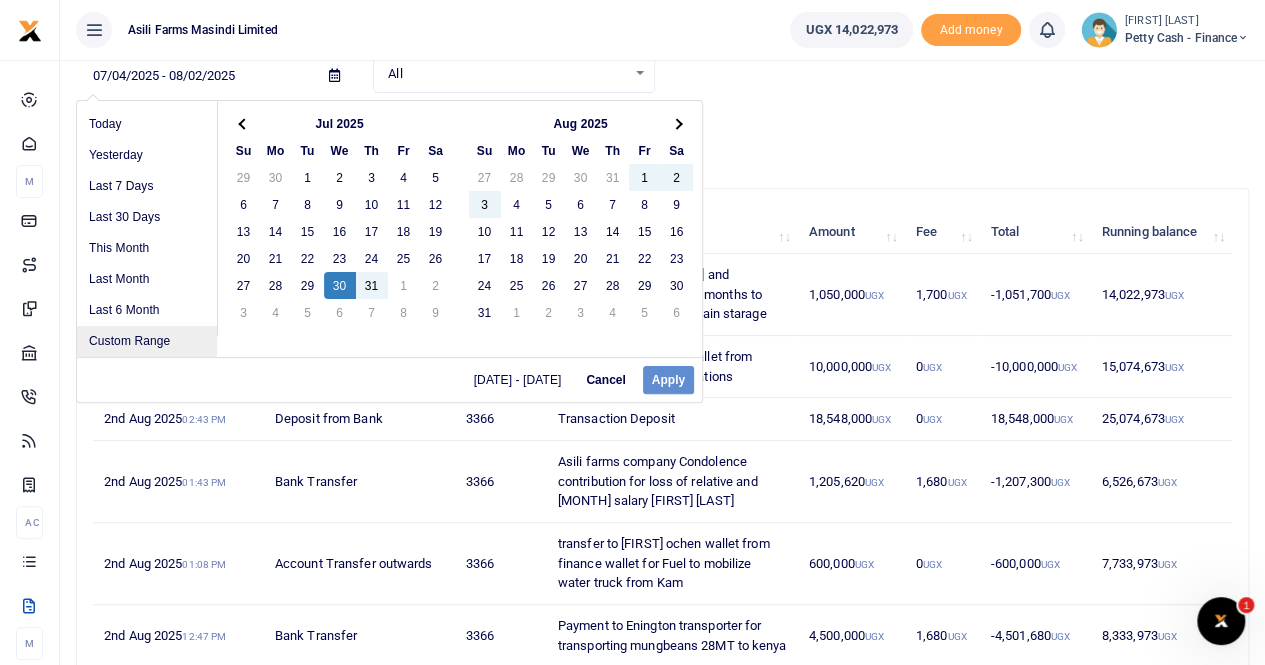 click on "Custom Range" at bounding box center [147, 341] 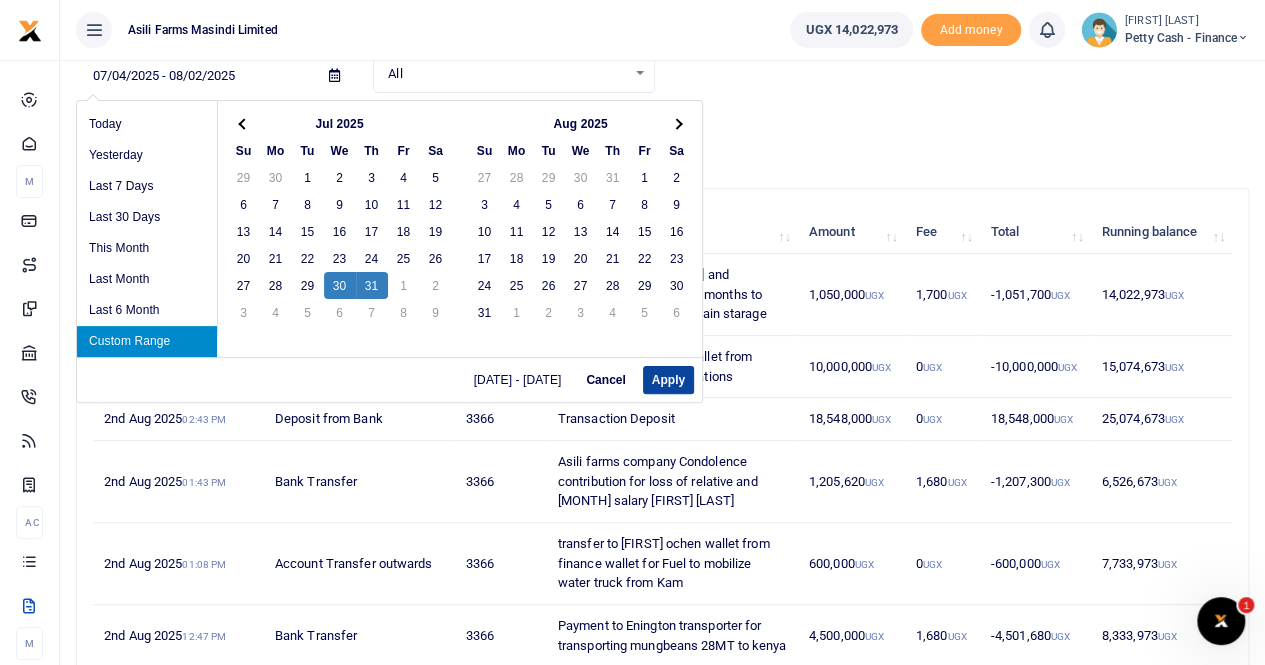 click on "Apply" at bounding box center (668, 380) 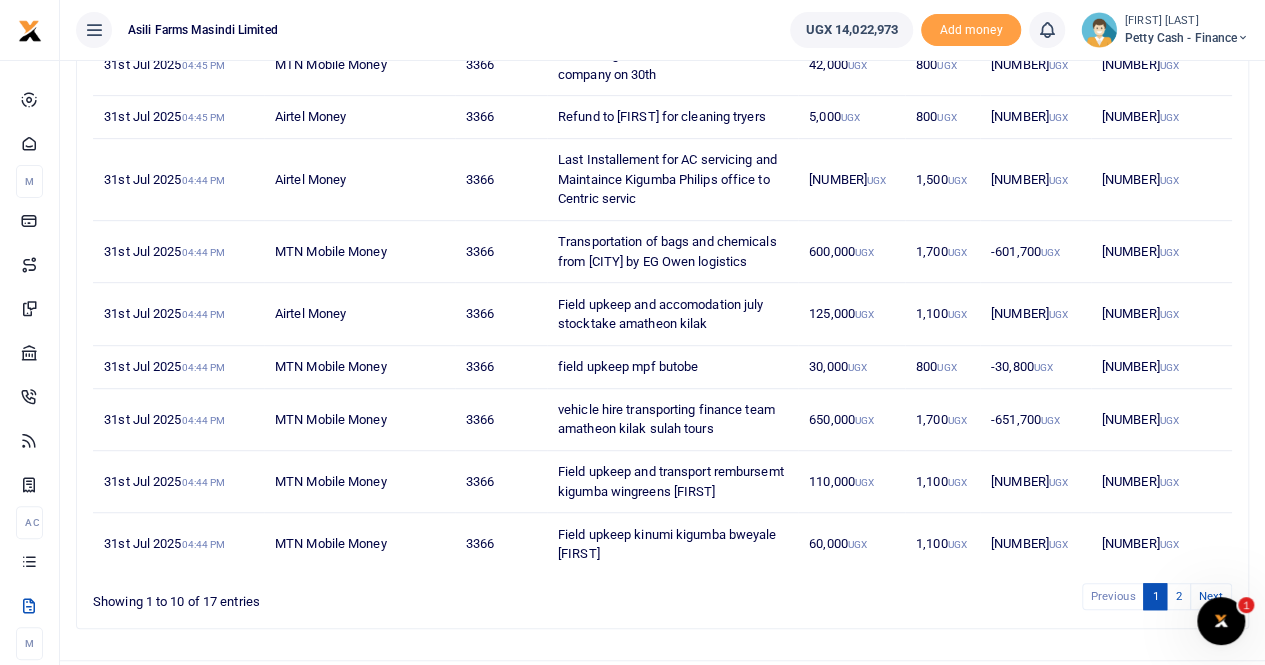 scroll, scrollTop: 444, scrollLeft: 0, axis: vertical 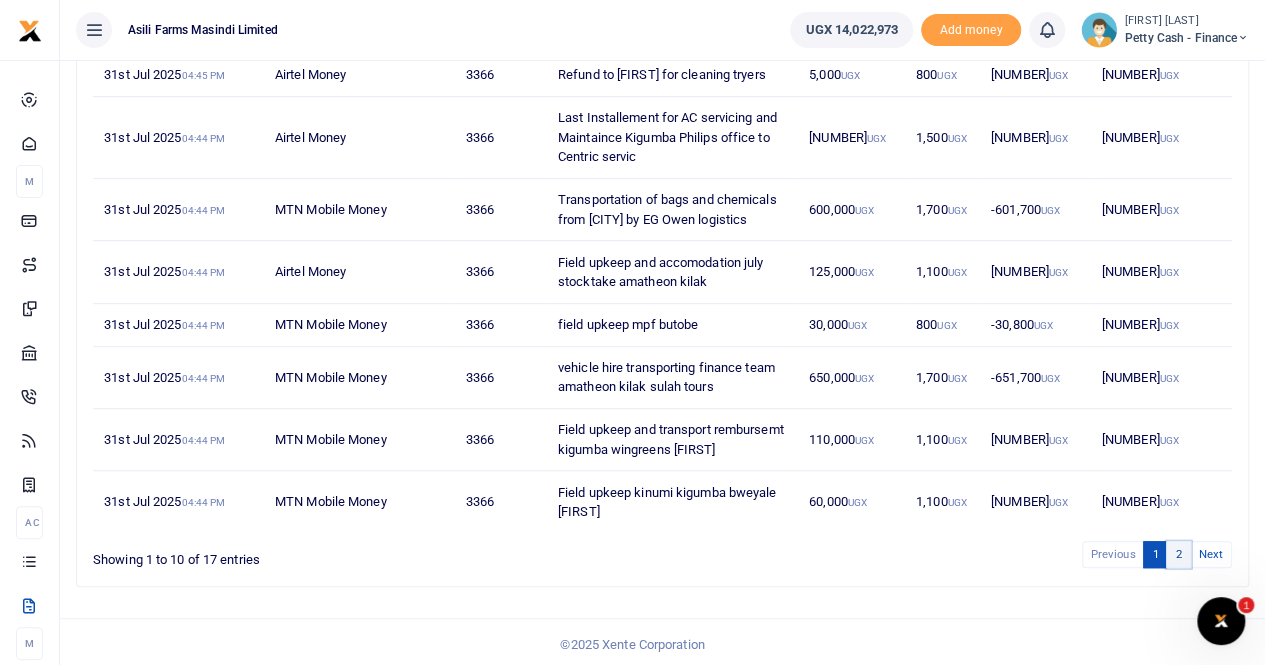 click on "2" at bounding box center (1178, 554) 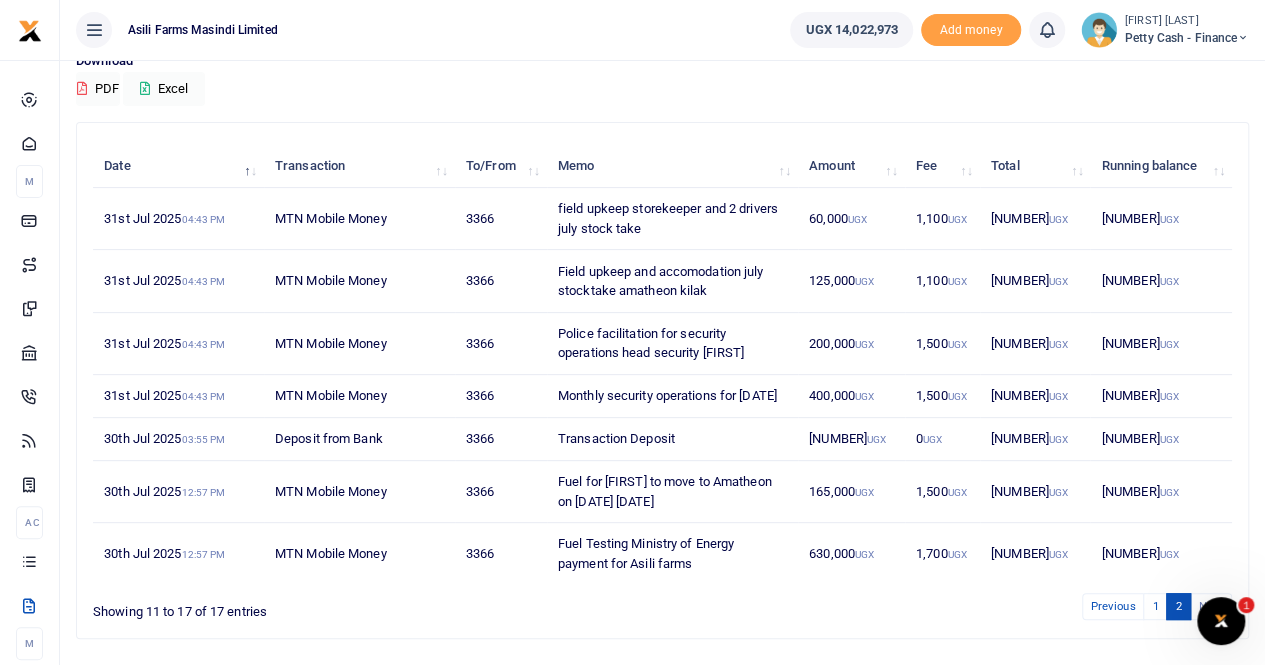 scroll, scrollTop: 238, scrollLeft: 0, axis: vertical 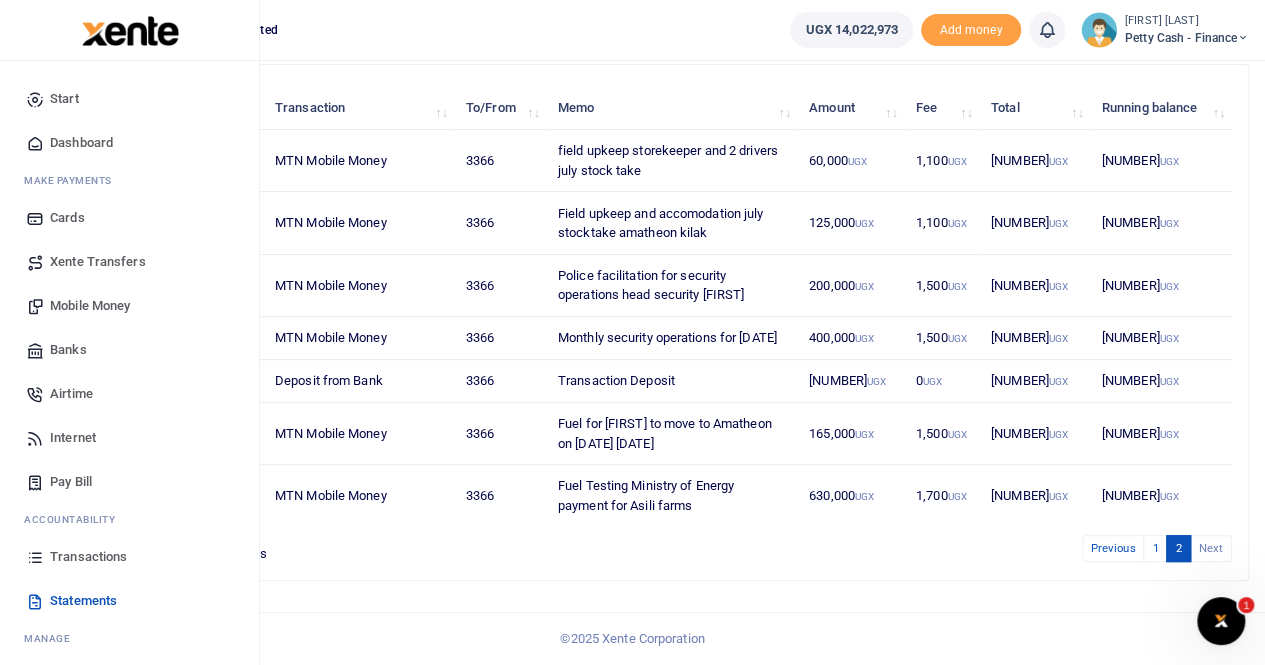 click on "Transactions" at bounding box center [88, 557] 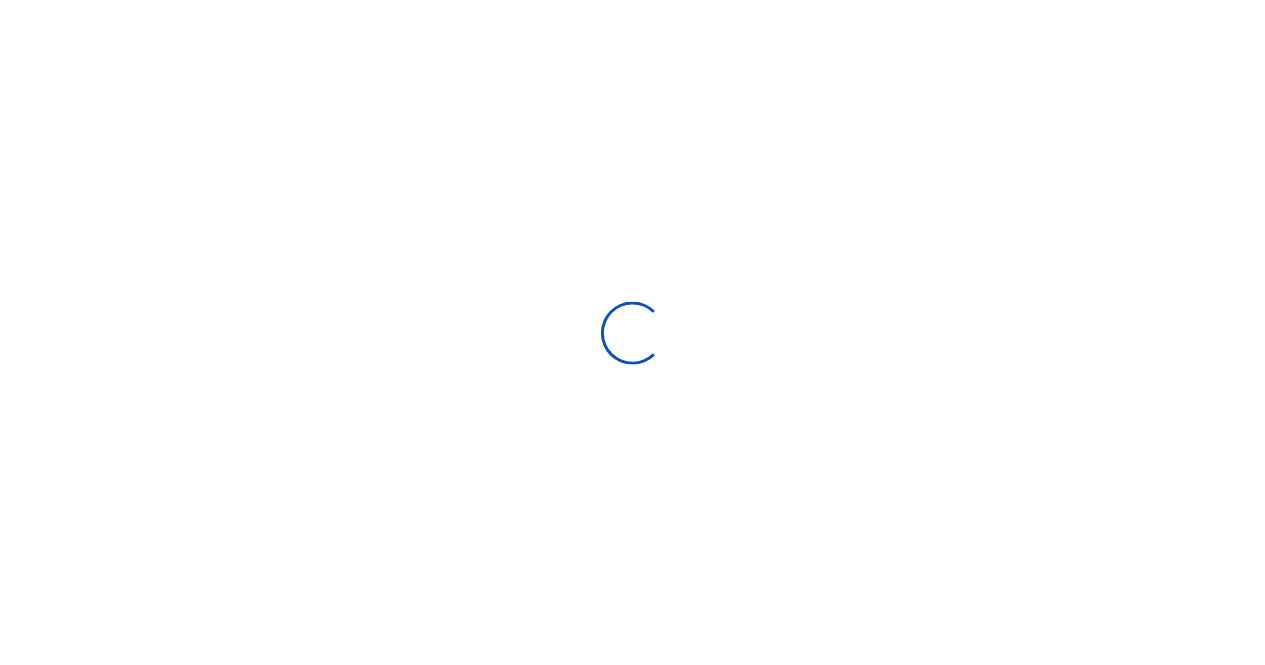 scroll, scrollTop: 0, scrollLeft: 0, axis: both 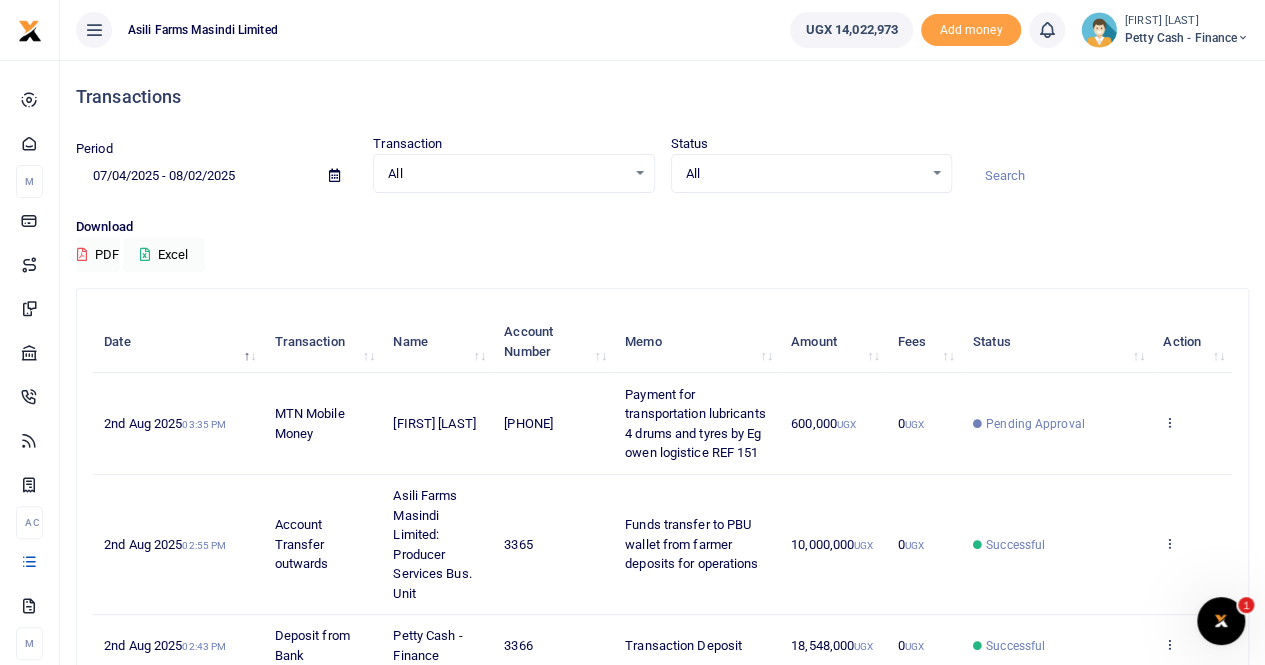 click at bounding box center (334, 175) 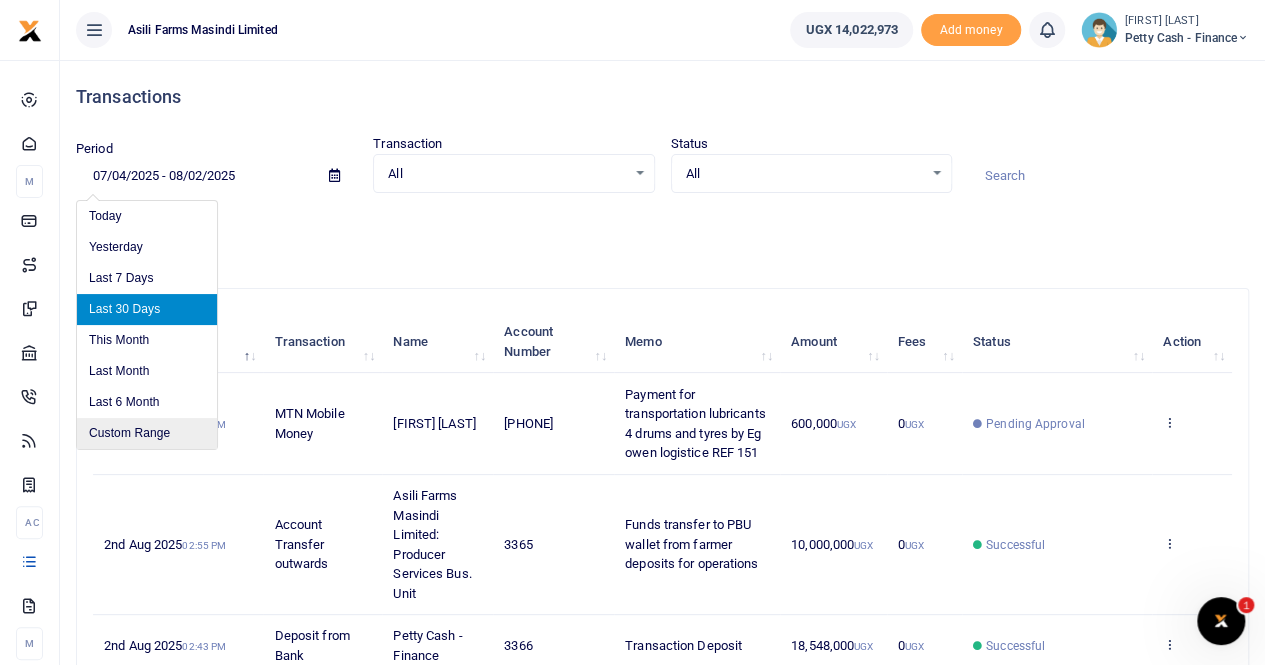 click on "Custom Range" at bounding box center [147, 433] 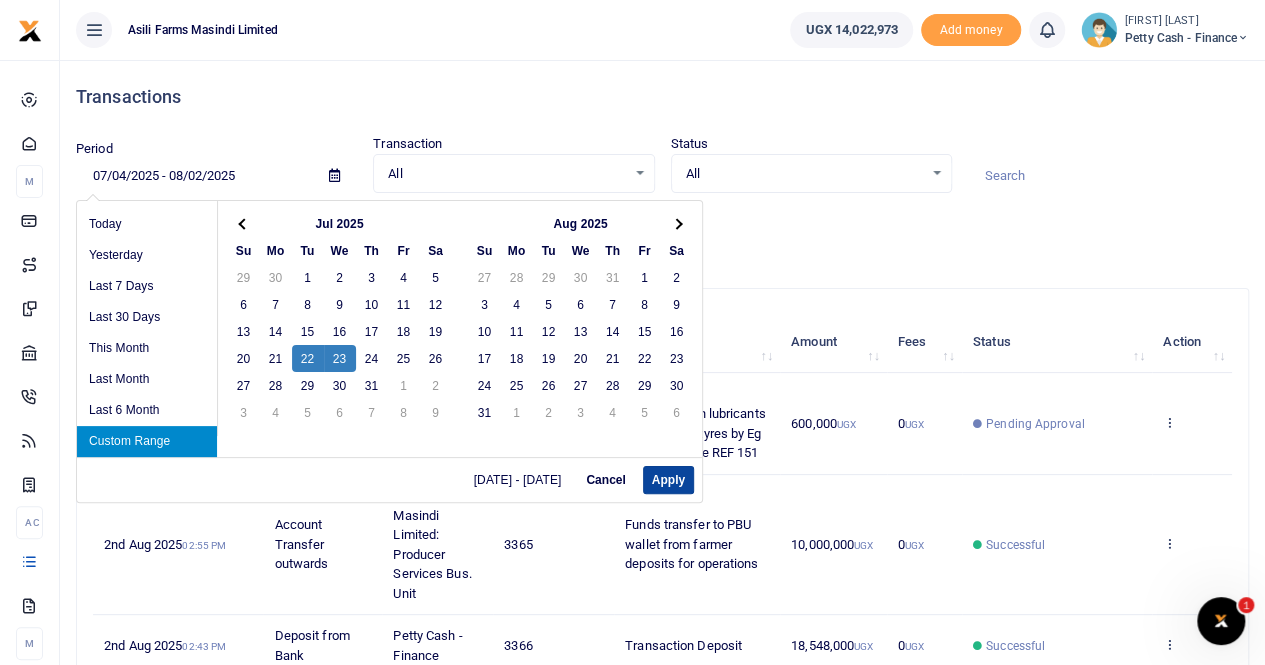 click on "Apply" at bounding box center (668, 480) 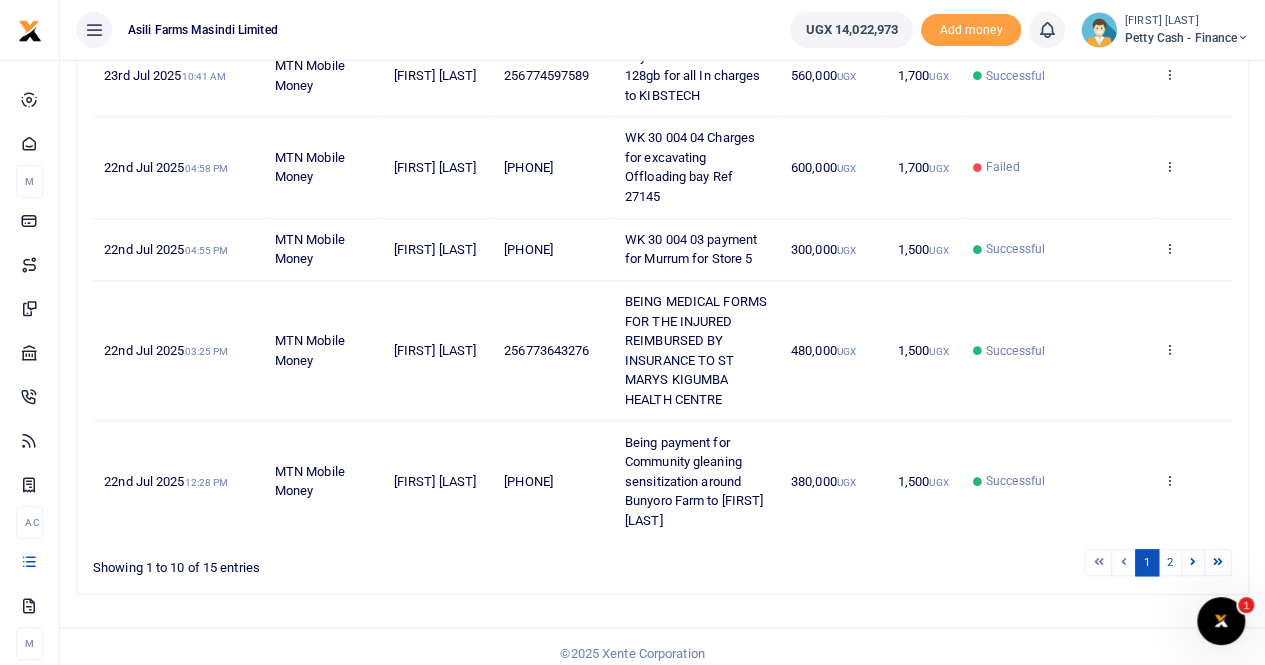 scroll, scrollTop: 756, scrollLeft: 0, axis: vertical 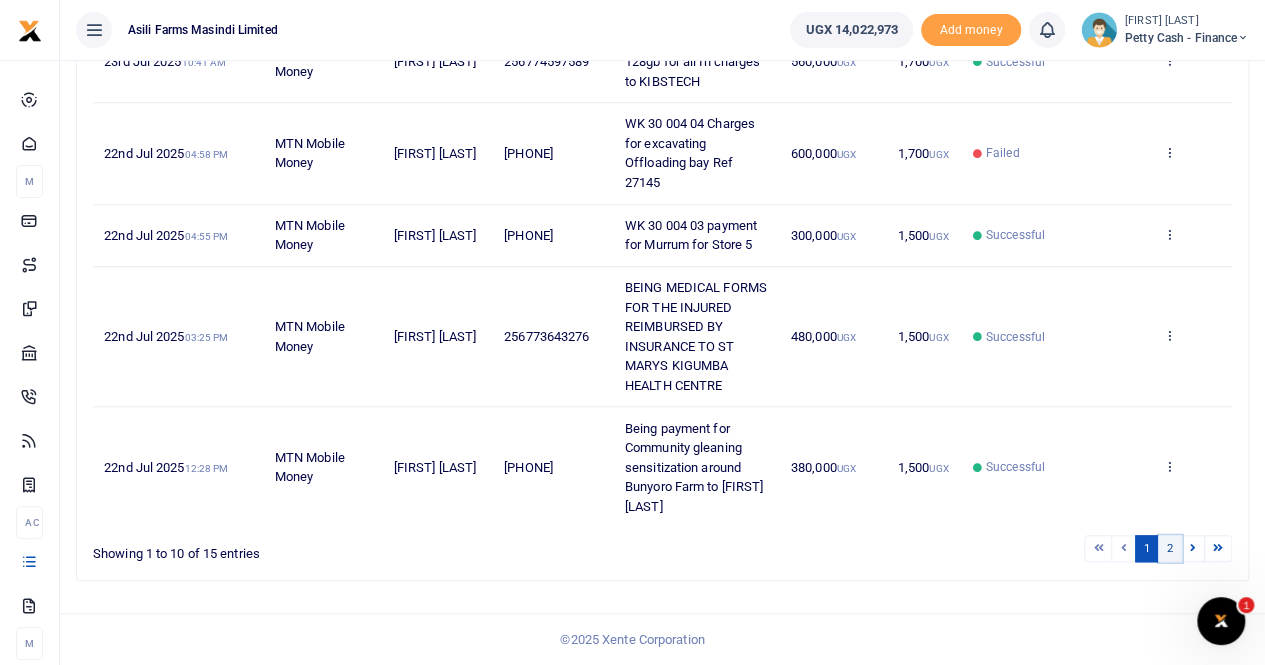 click on "2" at bounding box center [1170, 548] 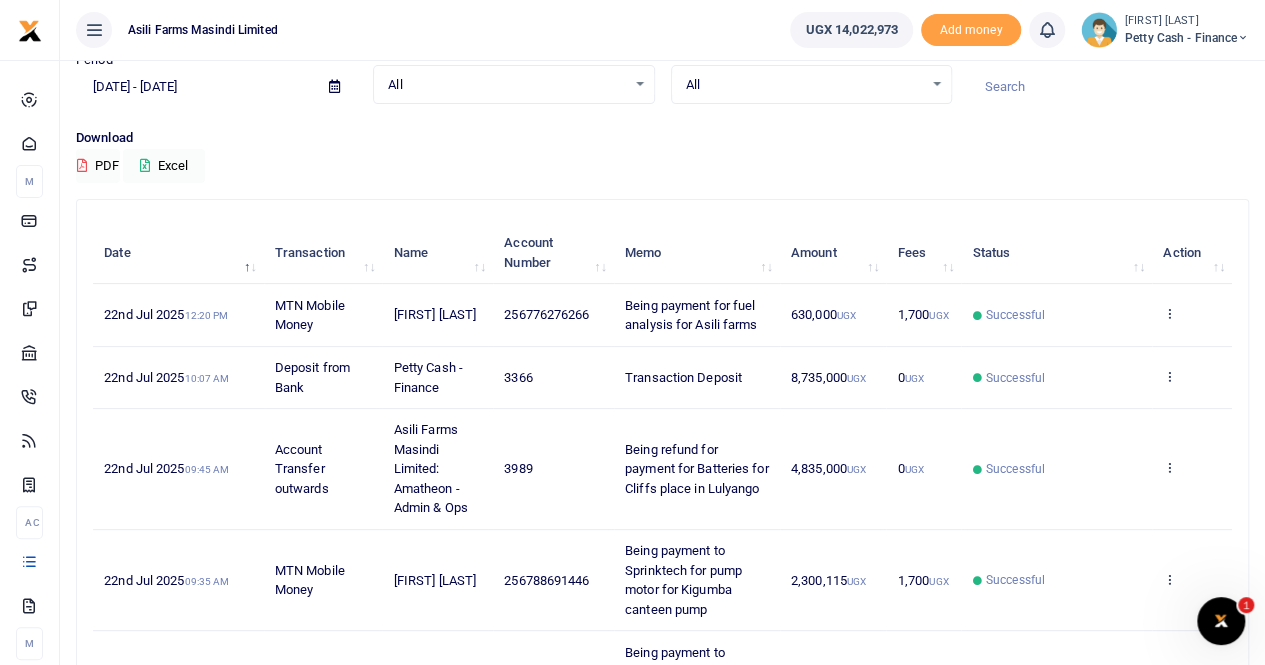 scroll, scrollTop: 0, scrollLeft: 0, axis: both 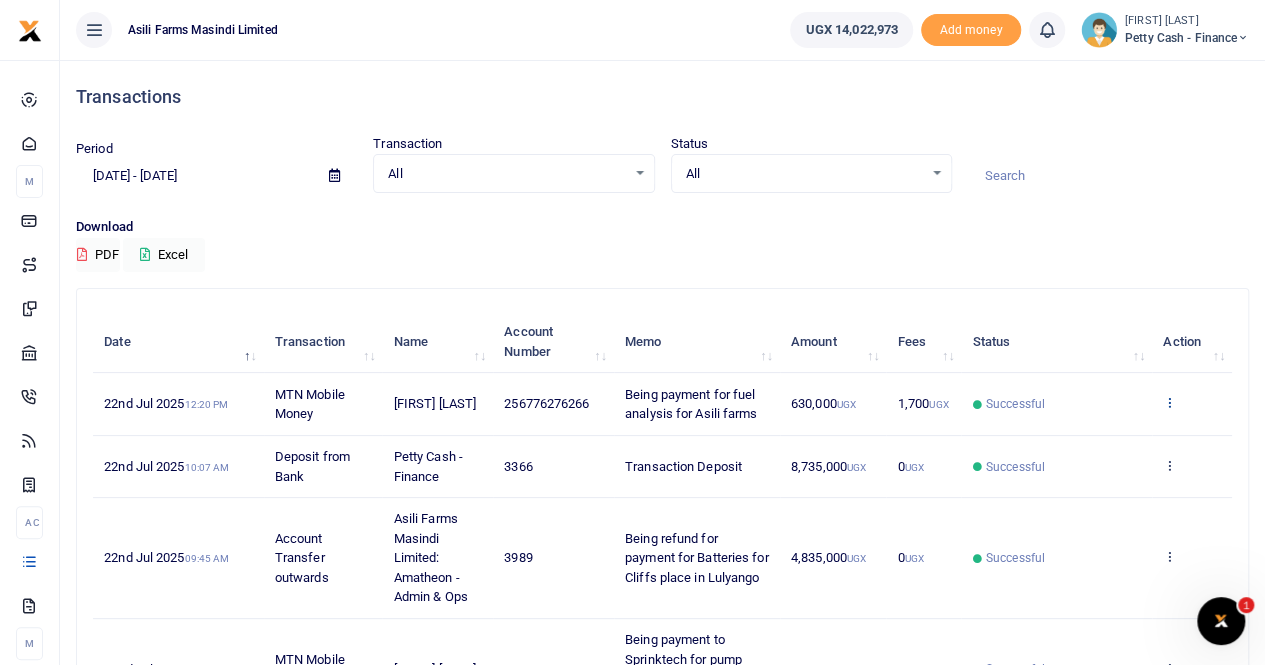 click at bounding box center (1169, 402) 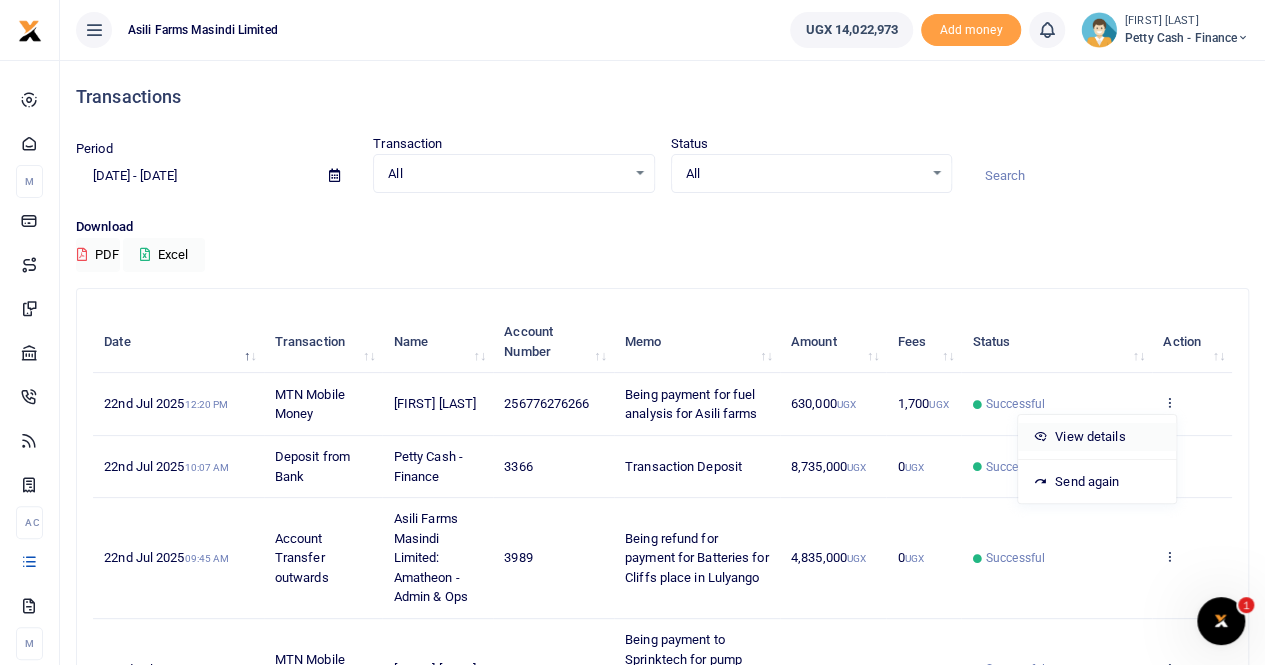 click on "View details" at bounding box center (1097, 437) 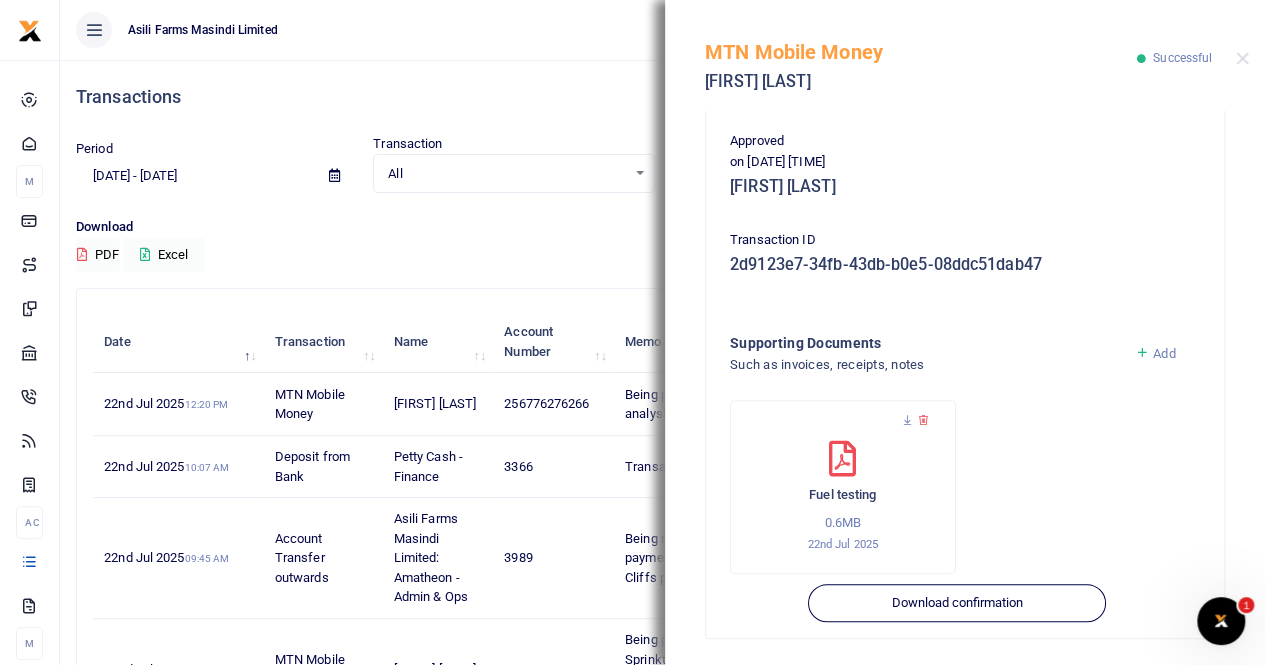 scroll, scrollTop: 482, scrollLeft: 0, axis: vertical 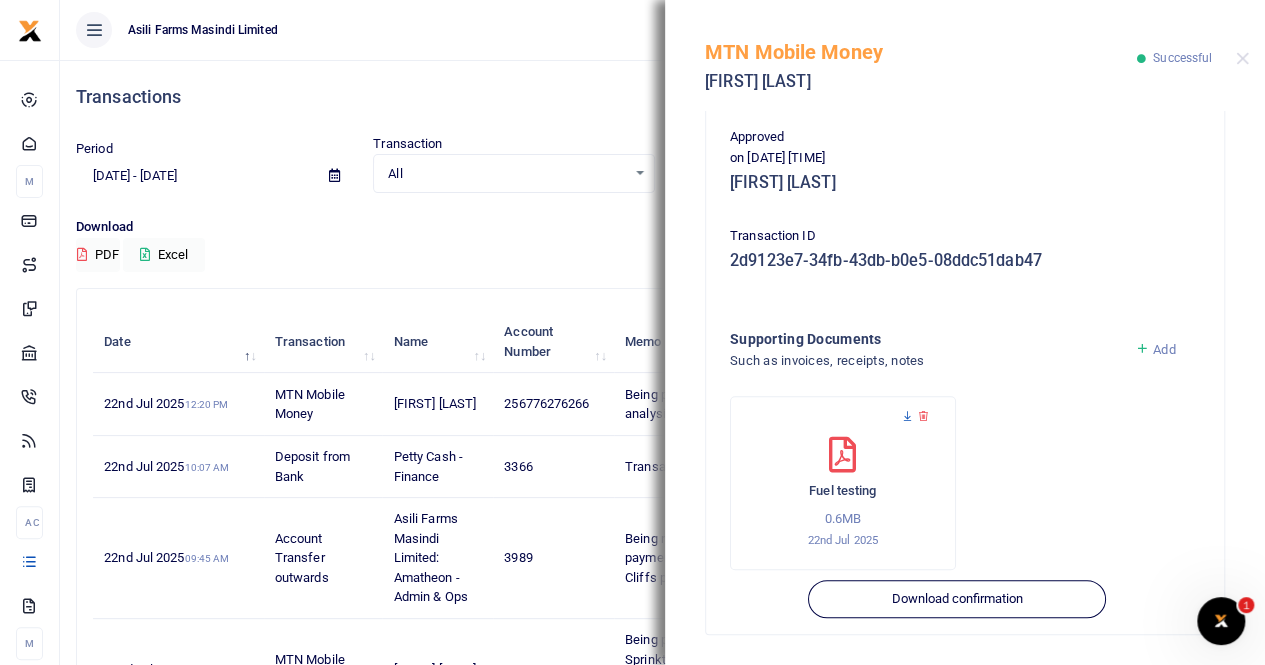 click at bounding box center (907, 416) 